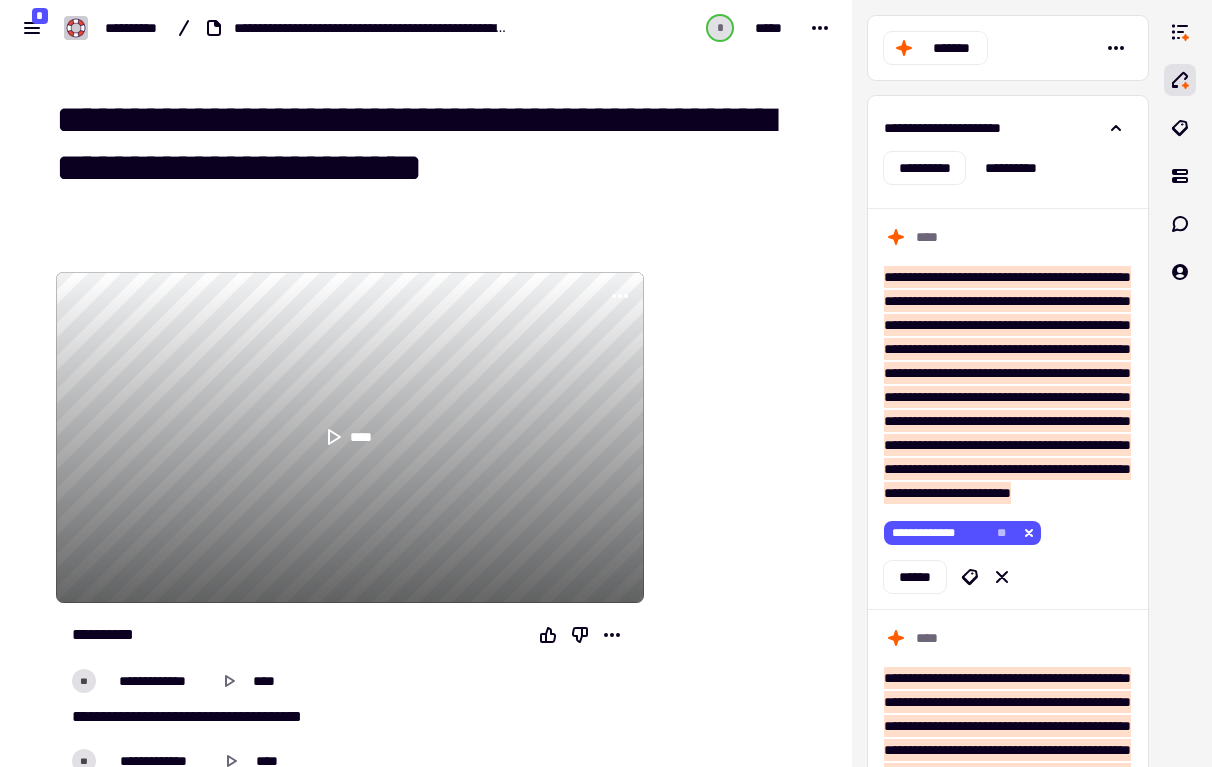 scroll, scrollTop: 0, scrollLeft: 0, axis: both 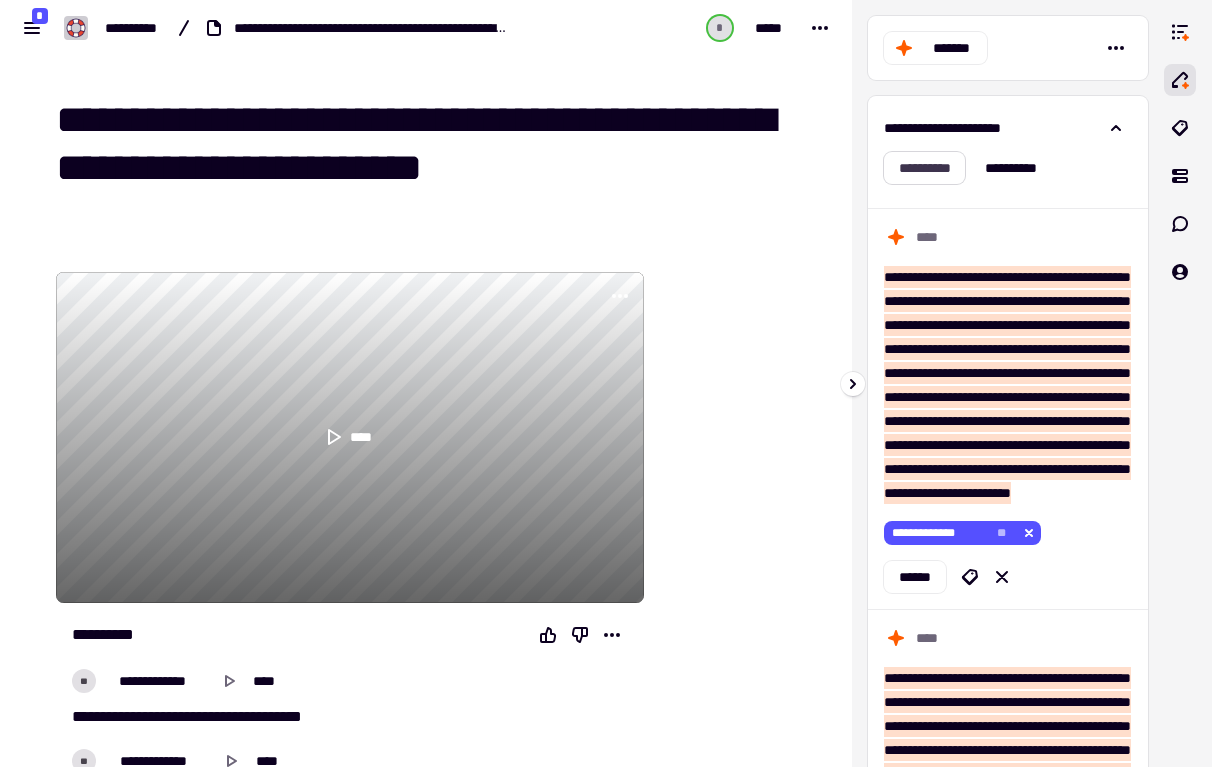 click on "**********" 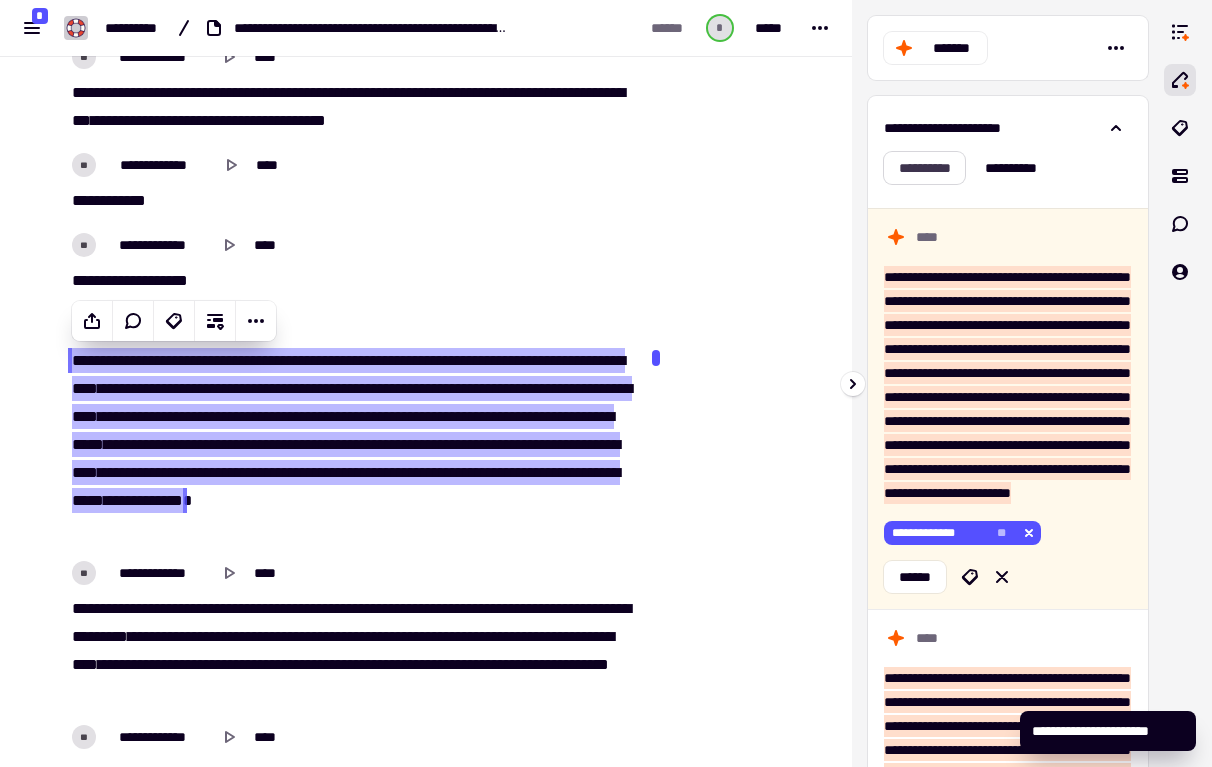 scroll, scrollTop: 2127, scrollLeft: 0, axis: vertical 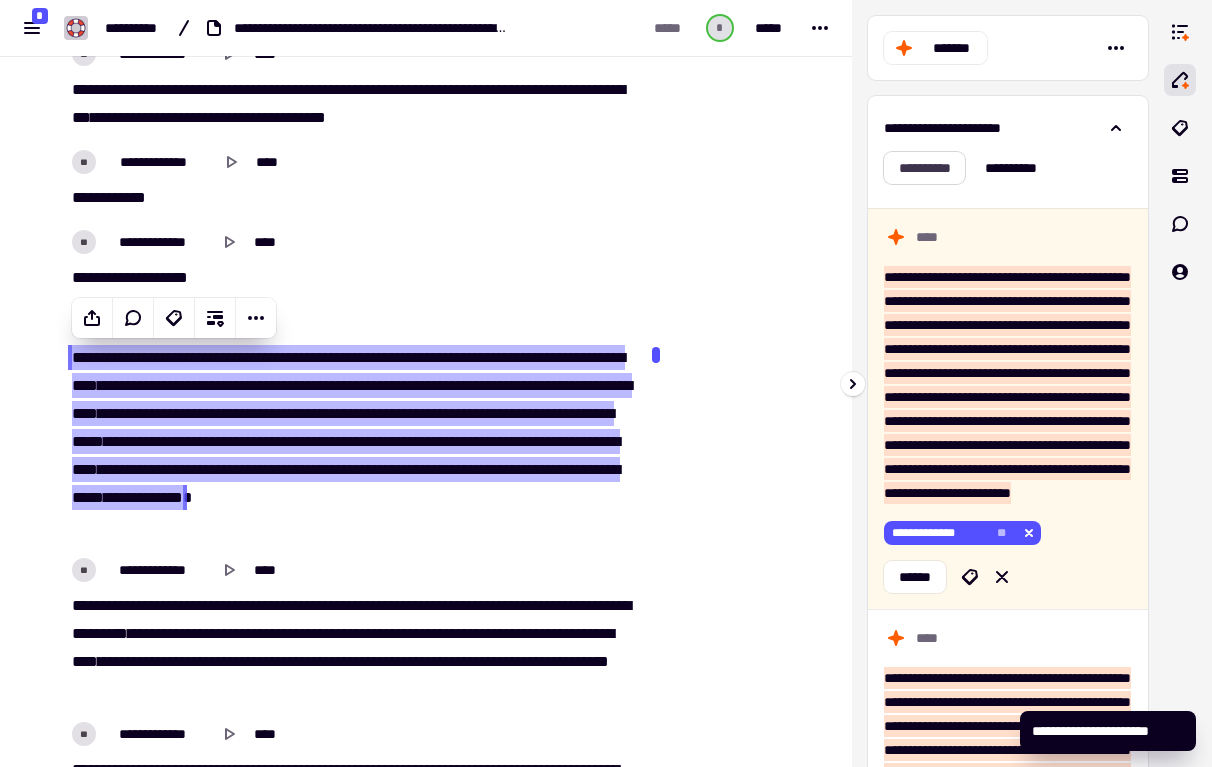 click on "**********" 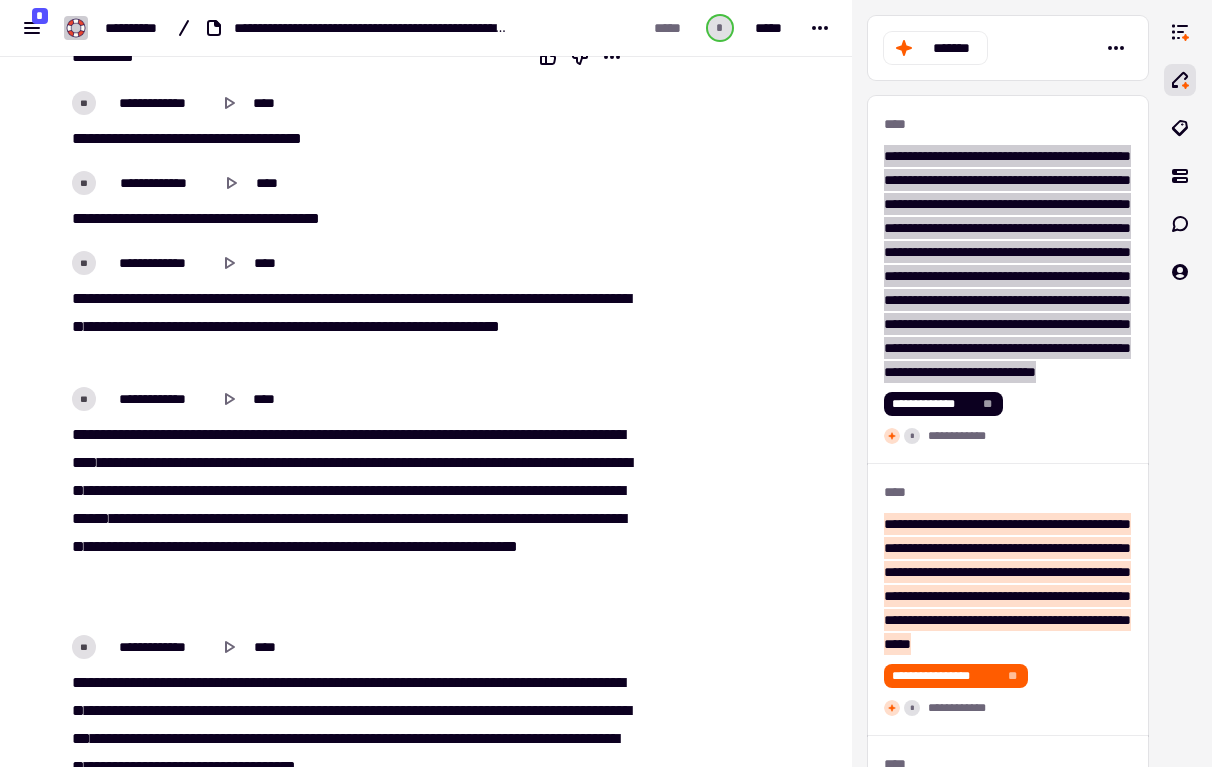 scroll, scrollTop: 472, scrollLeft: 0, axis: vertical 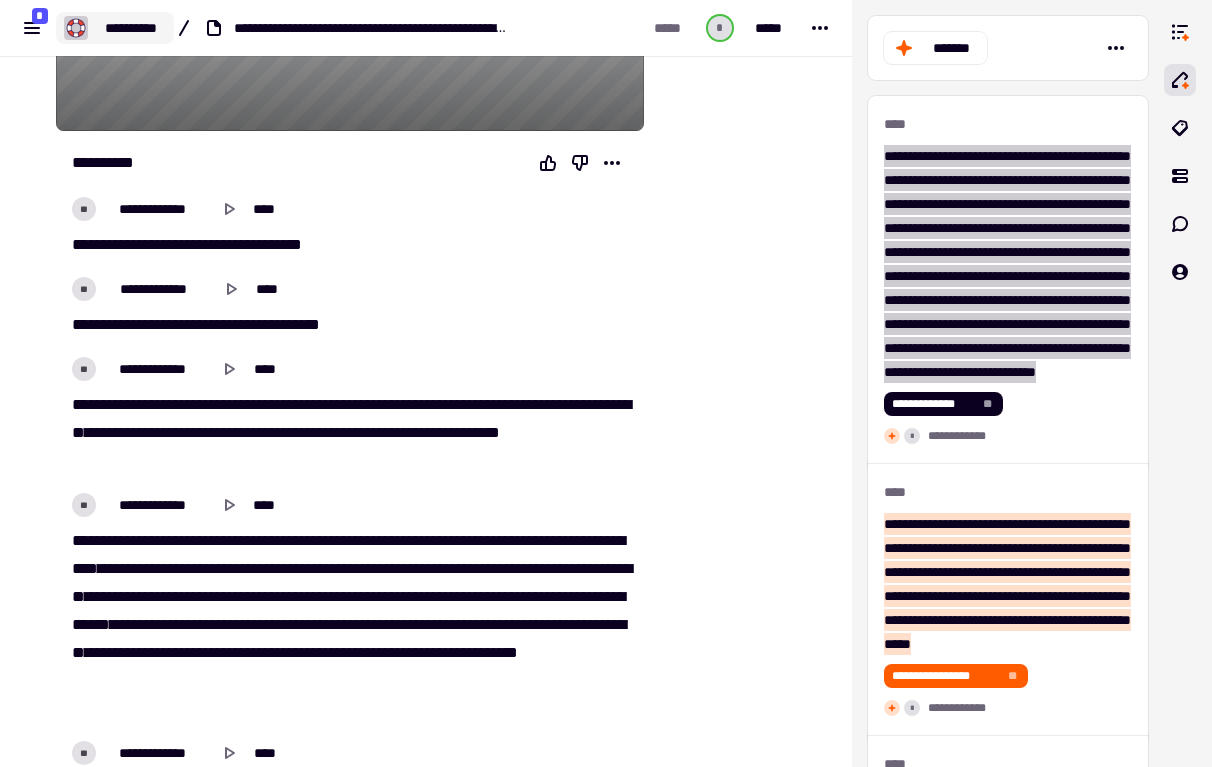 click on "**********" 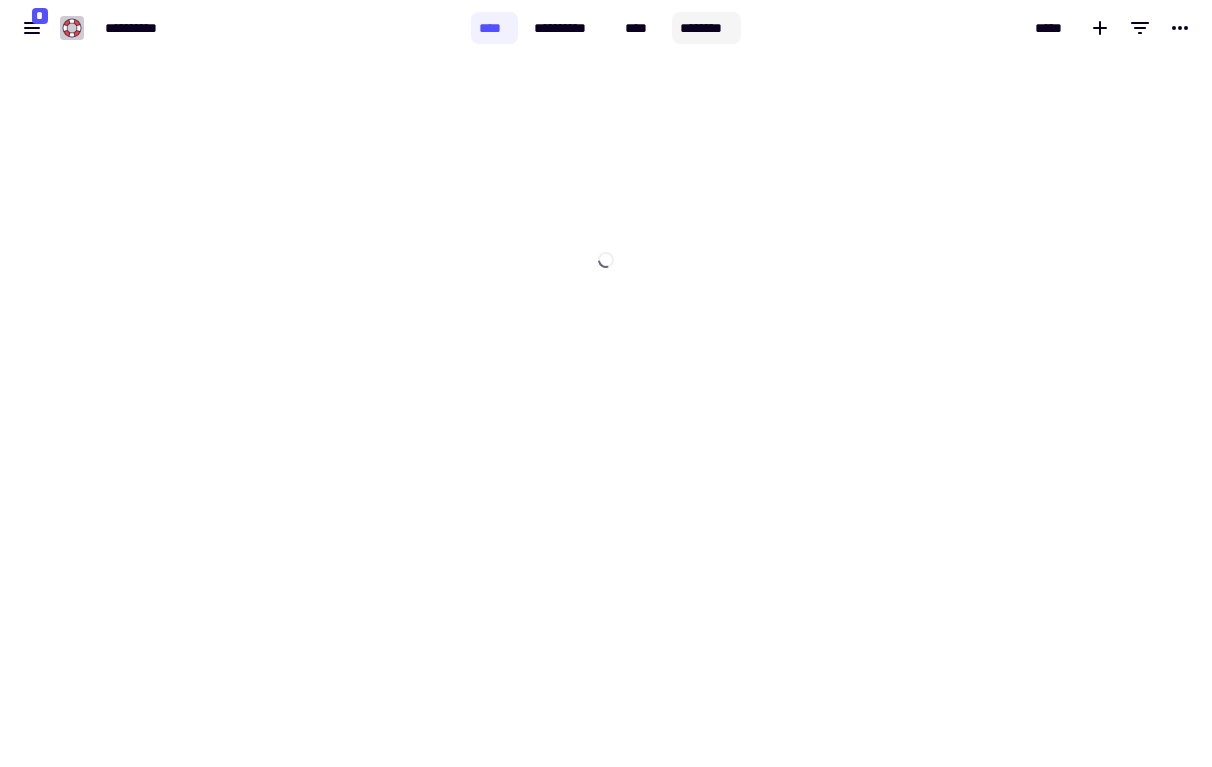 click on "********" 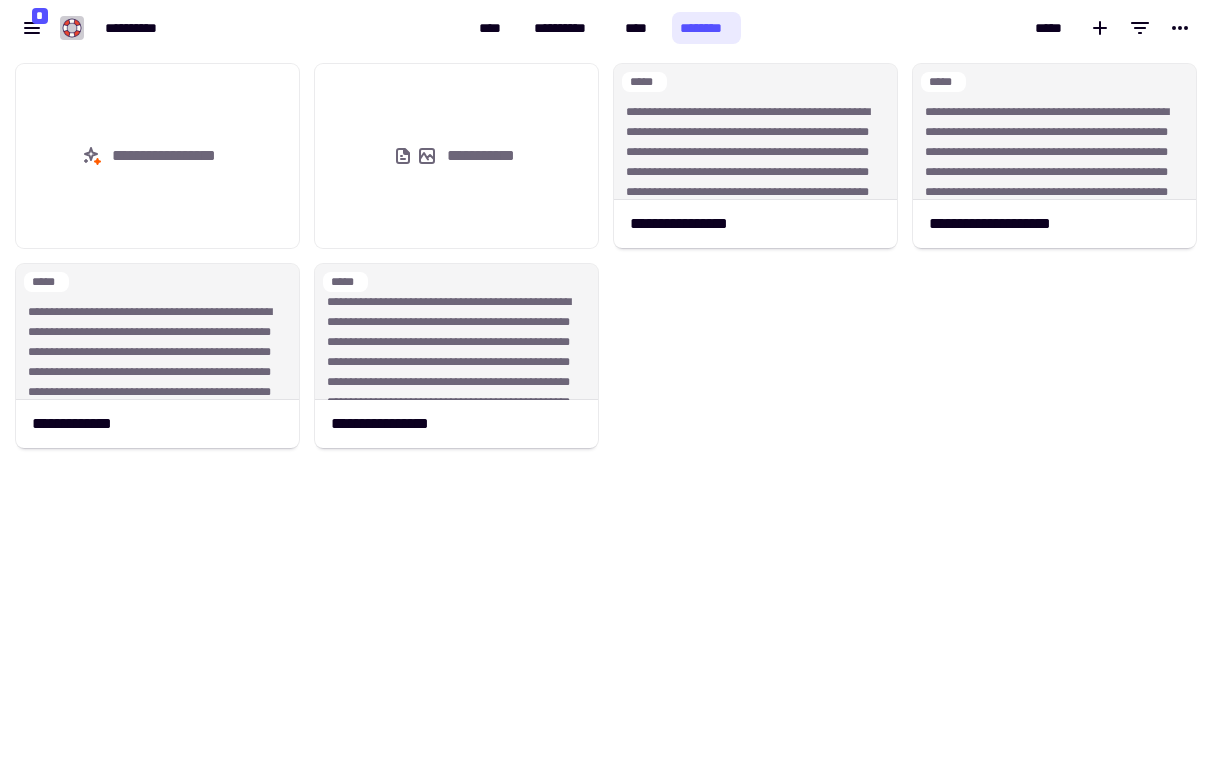 scroll, scrollTop: 1, scrollLeft: 1, axis: both 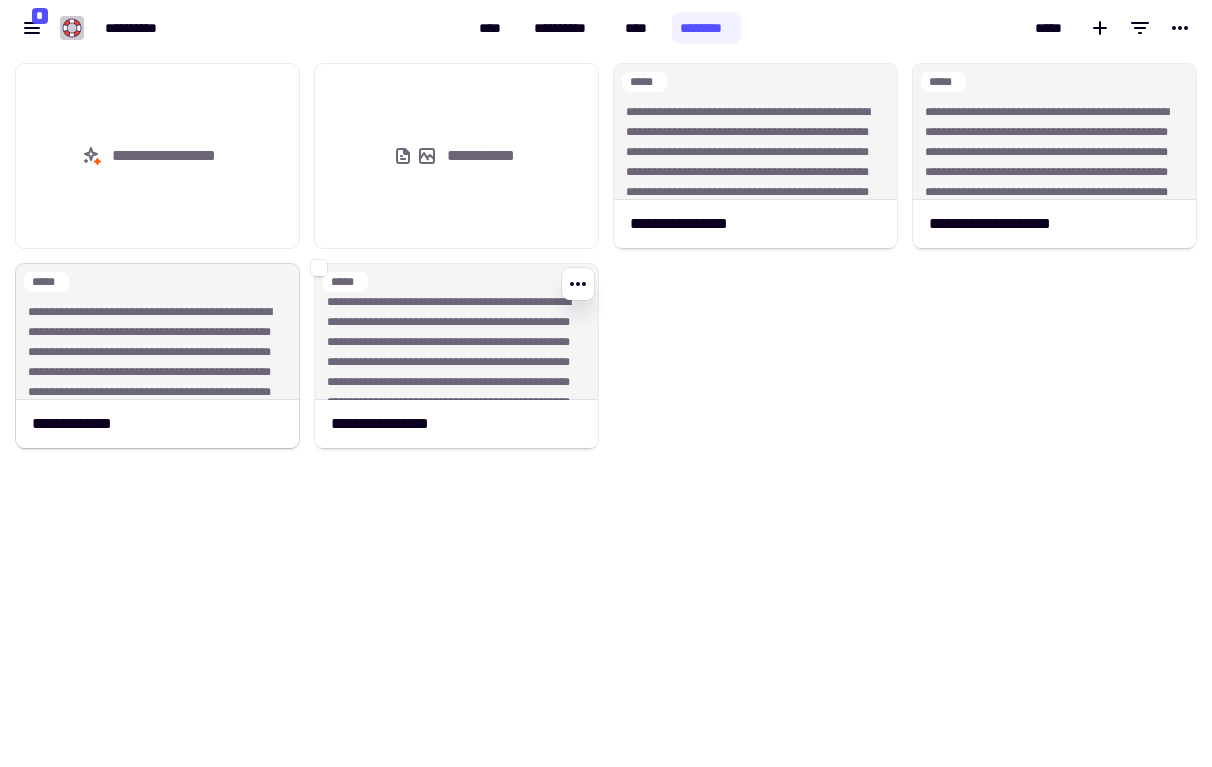 click on "**********" 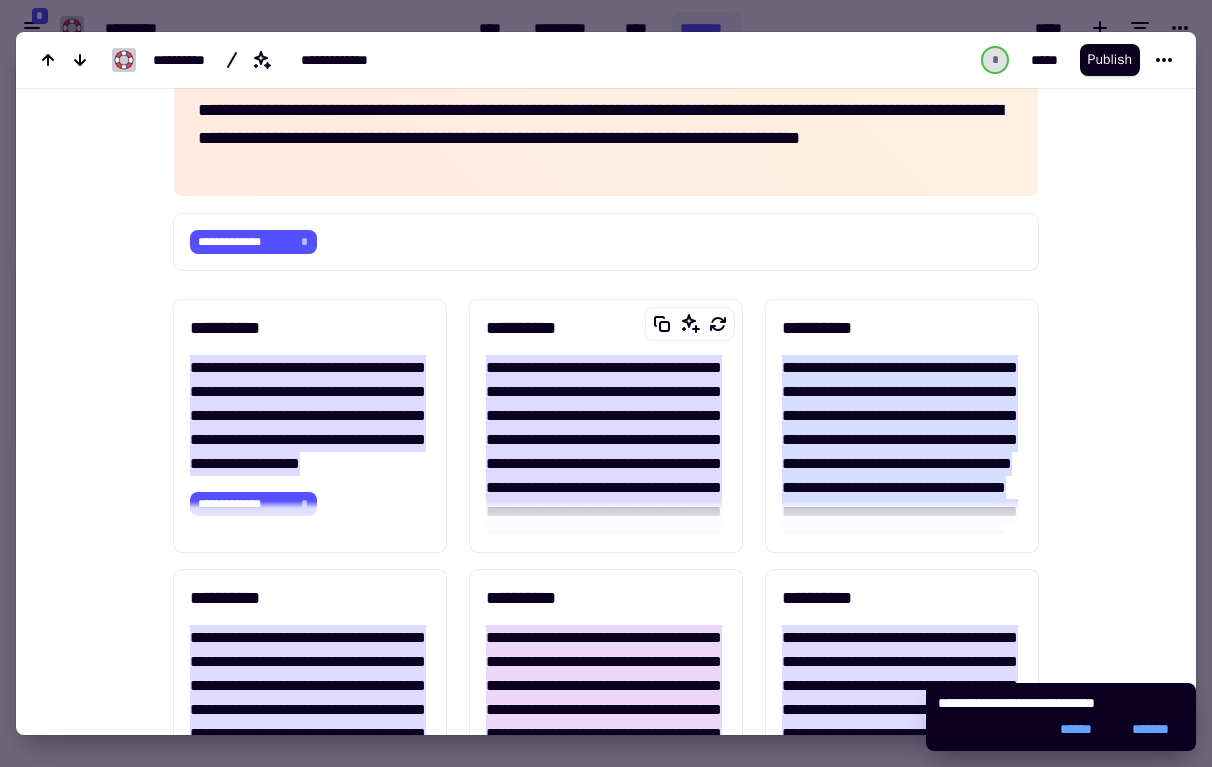 scroll, scrollTop: 929, scrollLeft: 0, axis: vertical 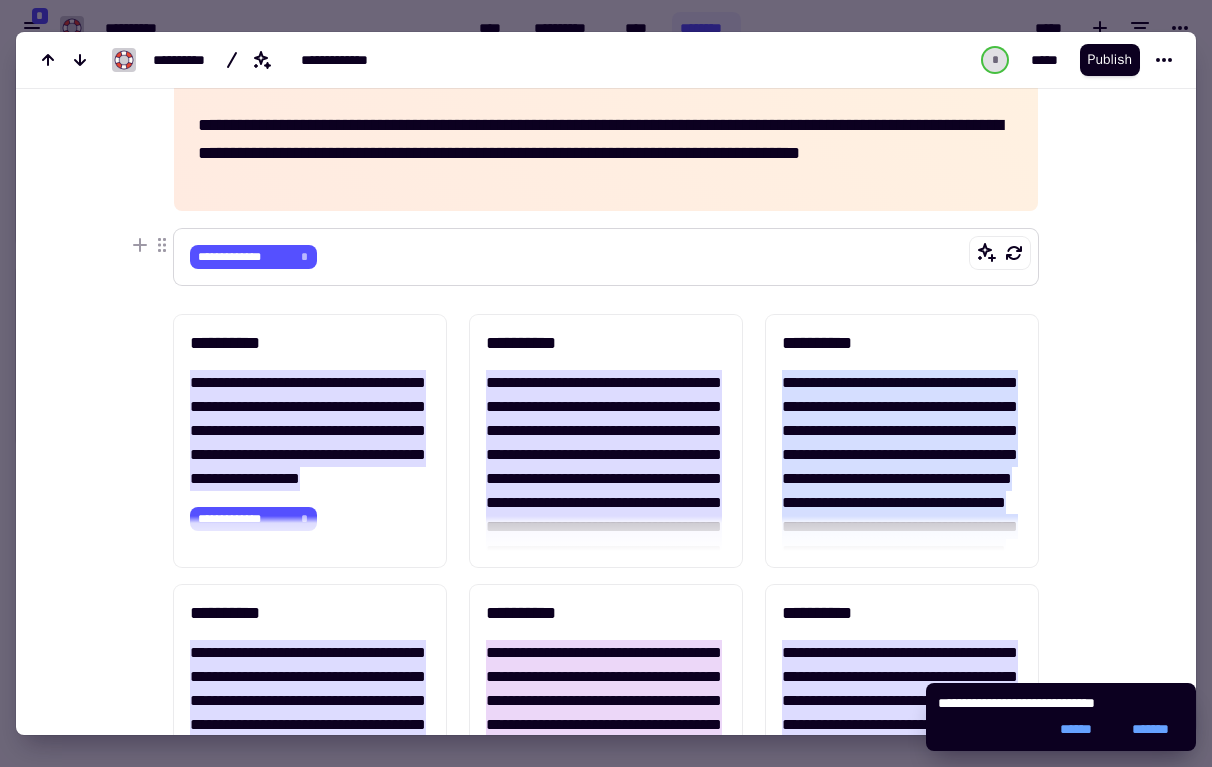 click on "**********" at bounding box center [606, 257] 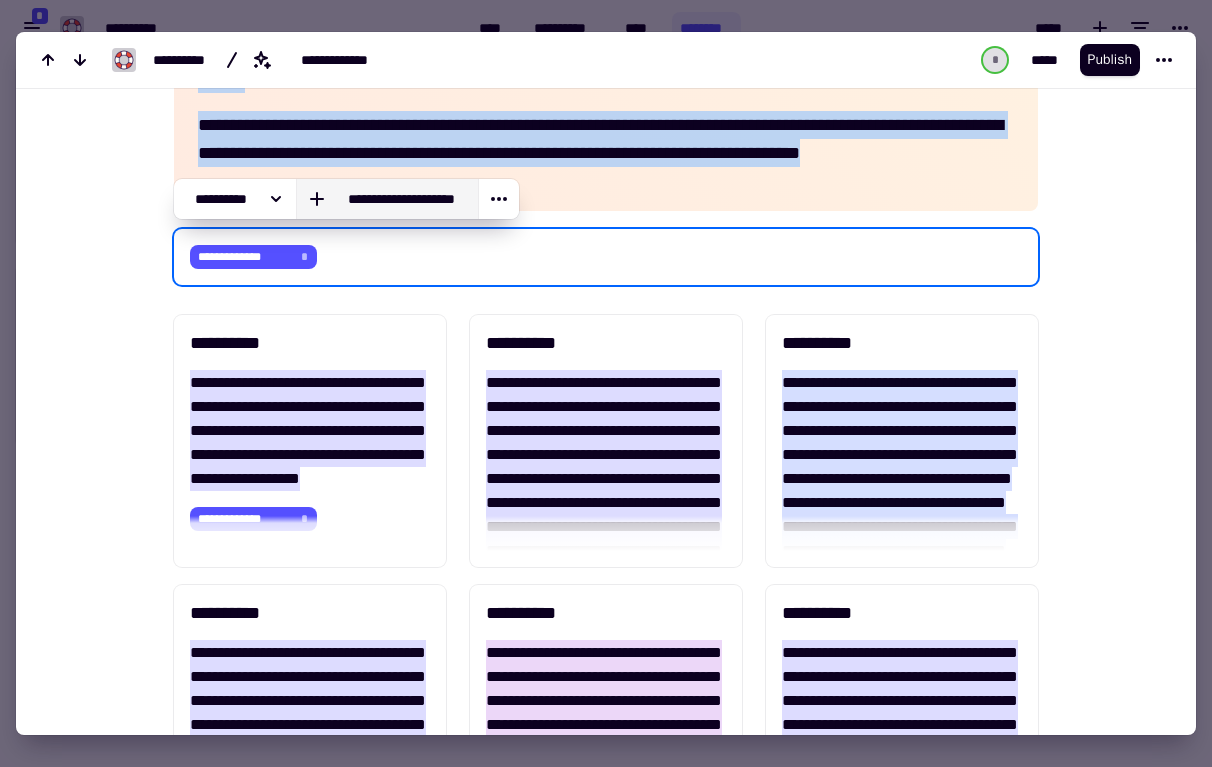 click on "**********" 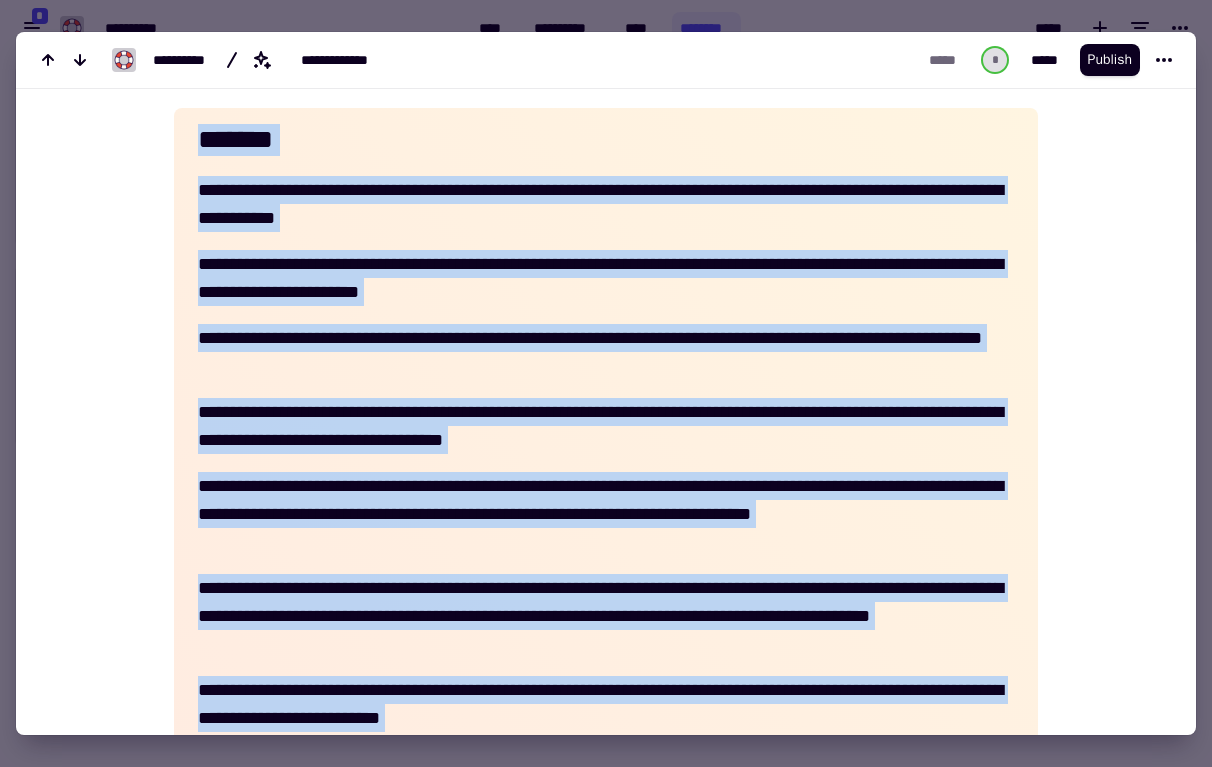 scroll, scrollTop: 0, scrollLeft: 0, axis: both 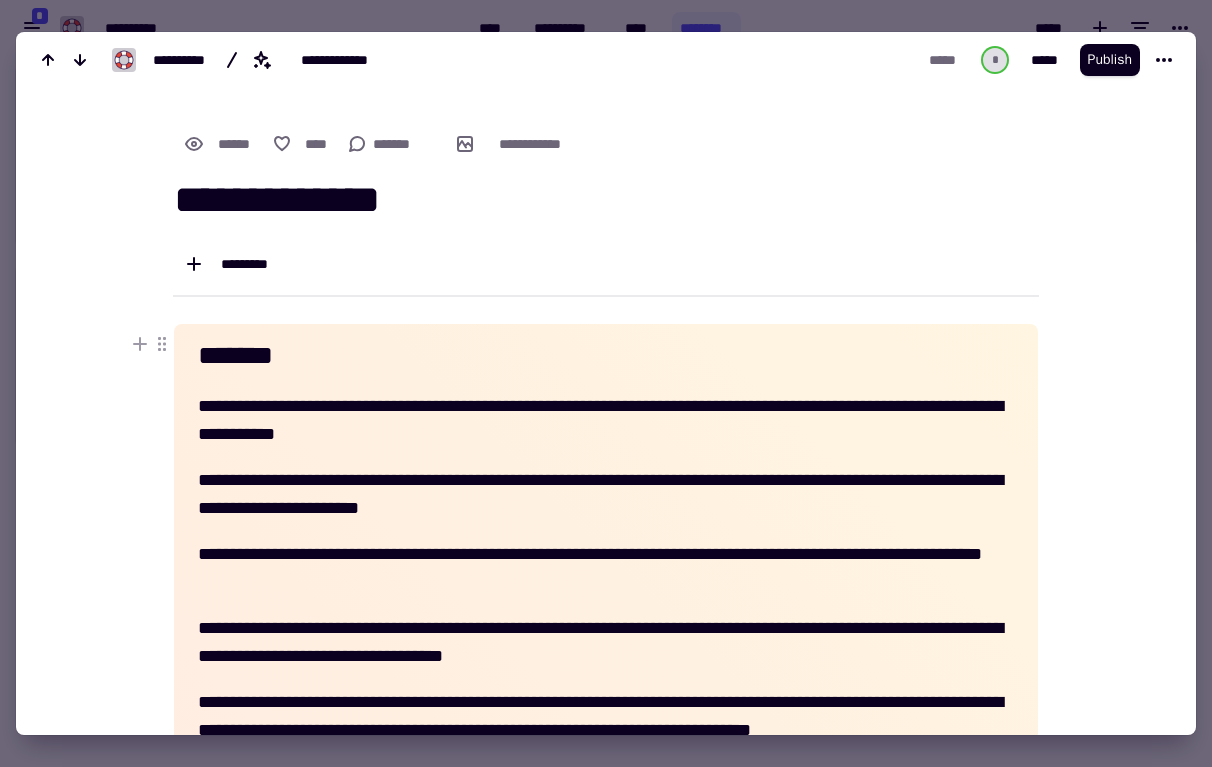 click on "*******" at bounding box center [606, 356] 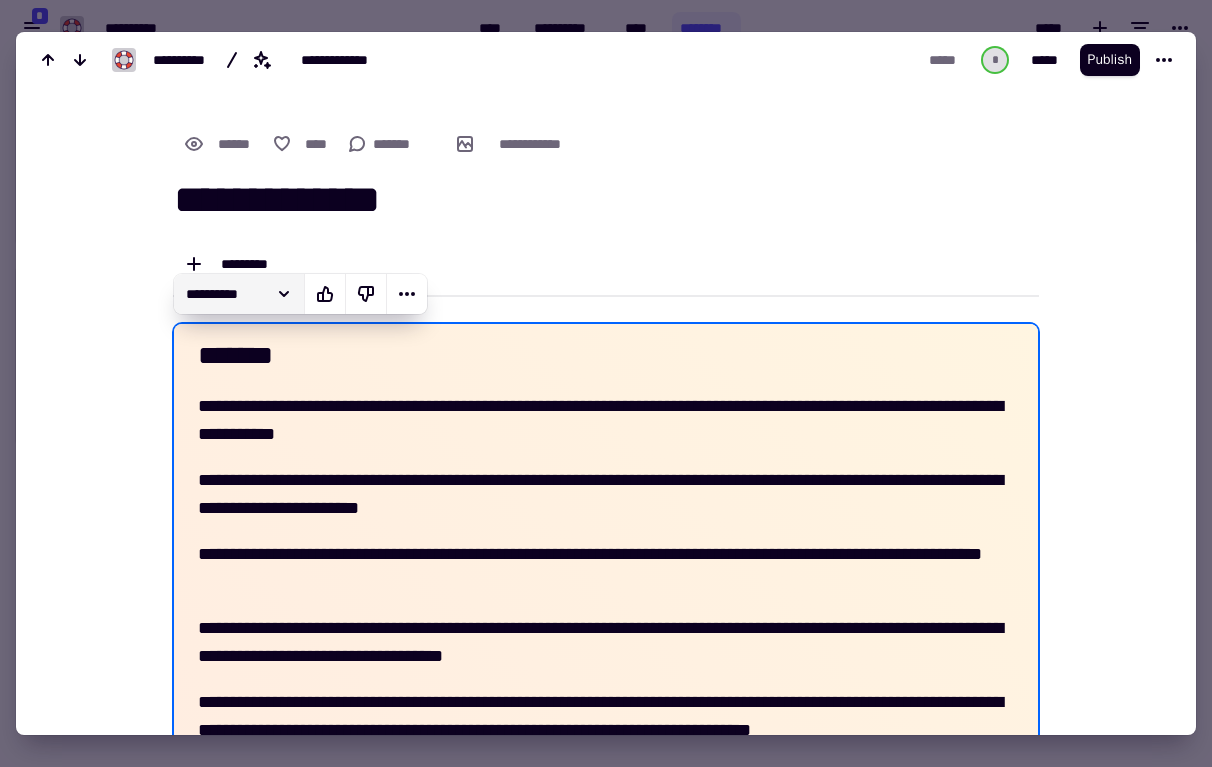 click on "**********" 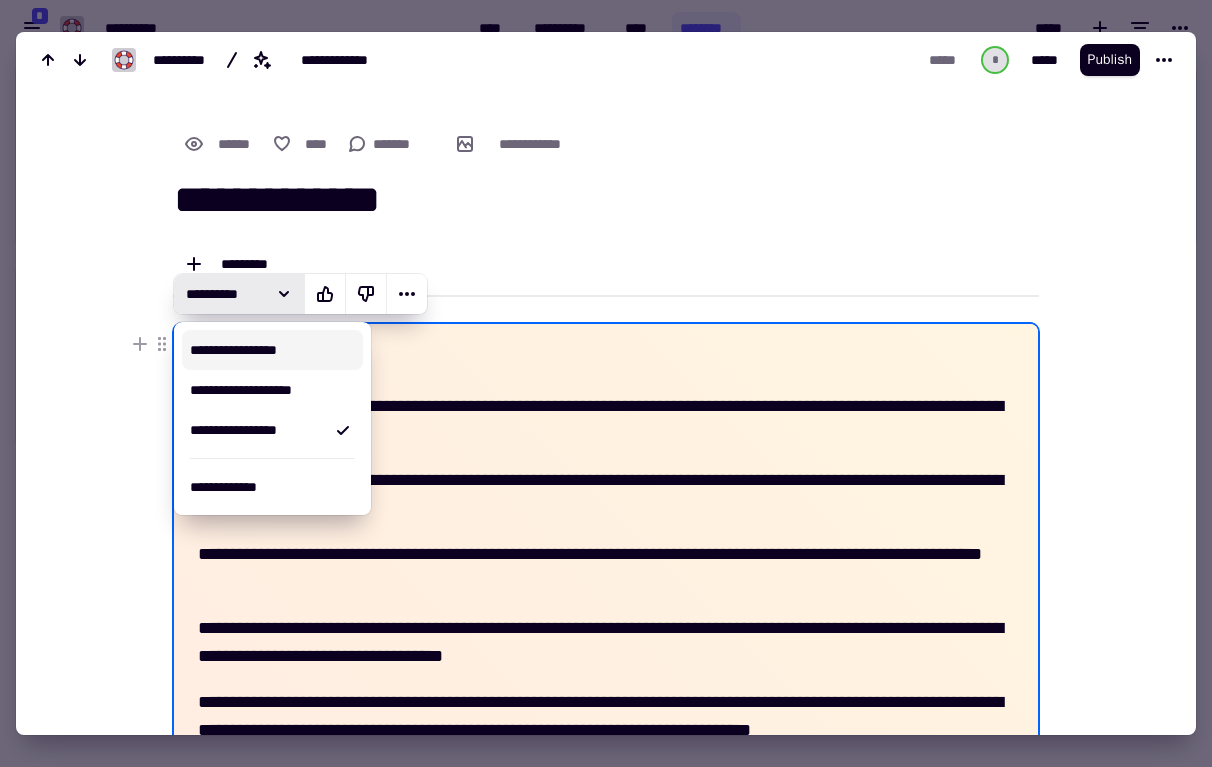 click on "**********" at bounding box center [272, 350] 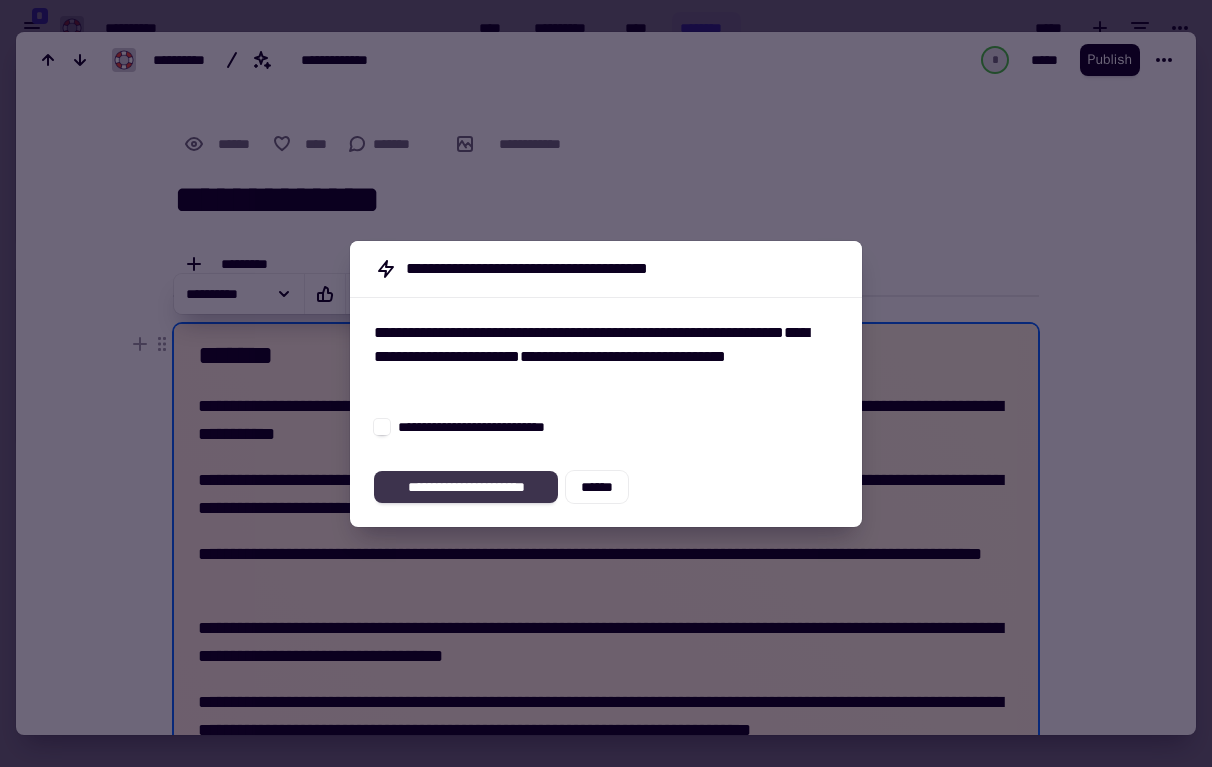 click on "**********" 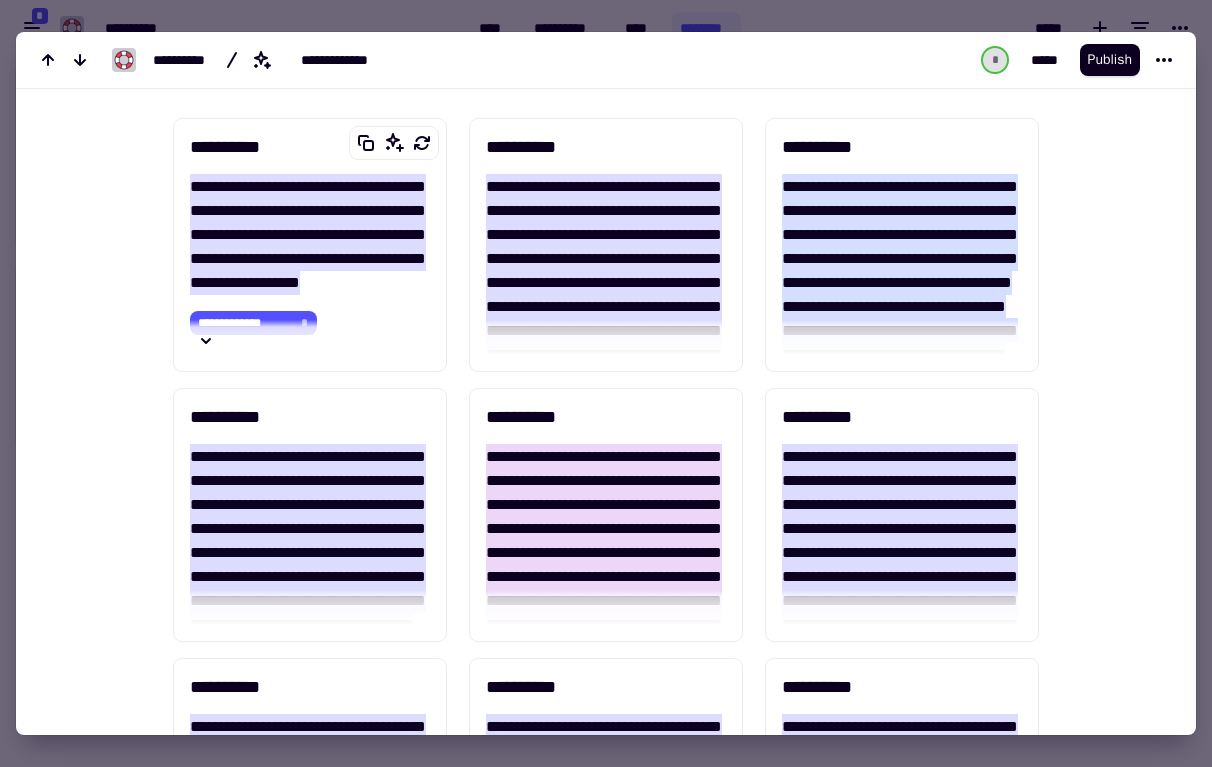 scroll, scrollTop: 4740, scrollLeft: 0, axis: vertical 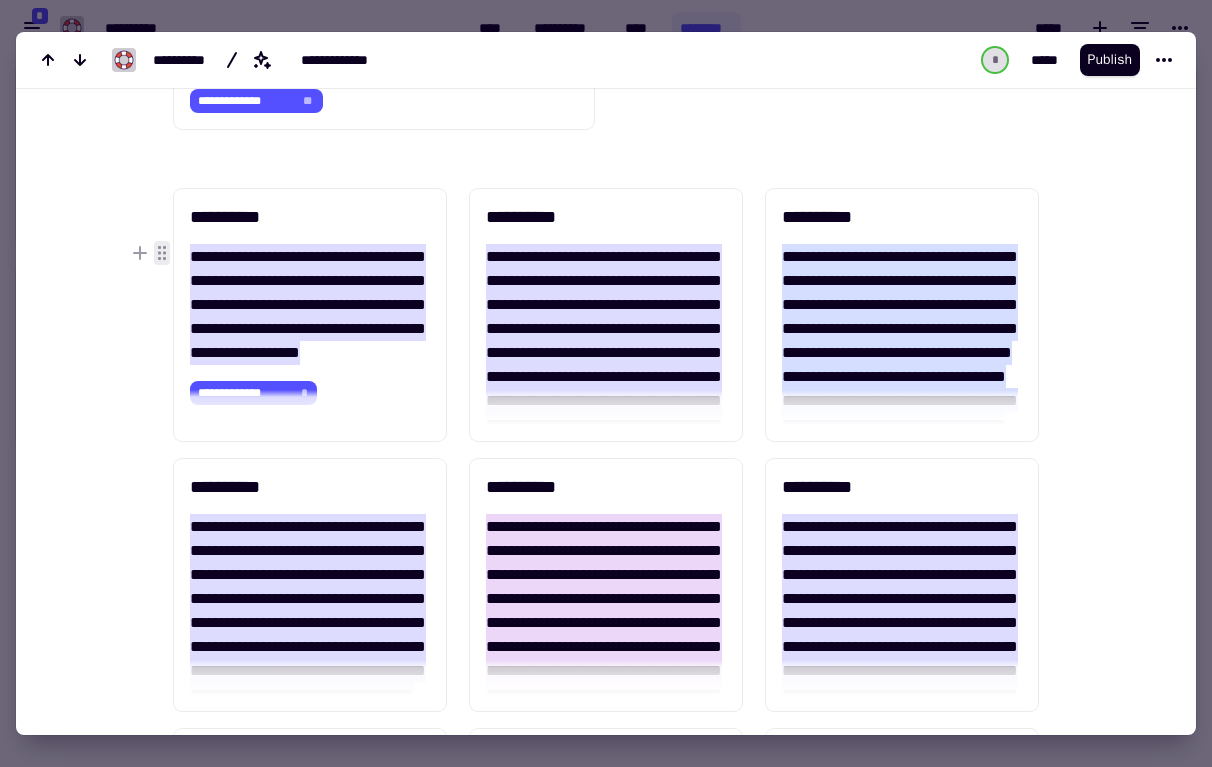 click 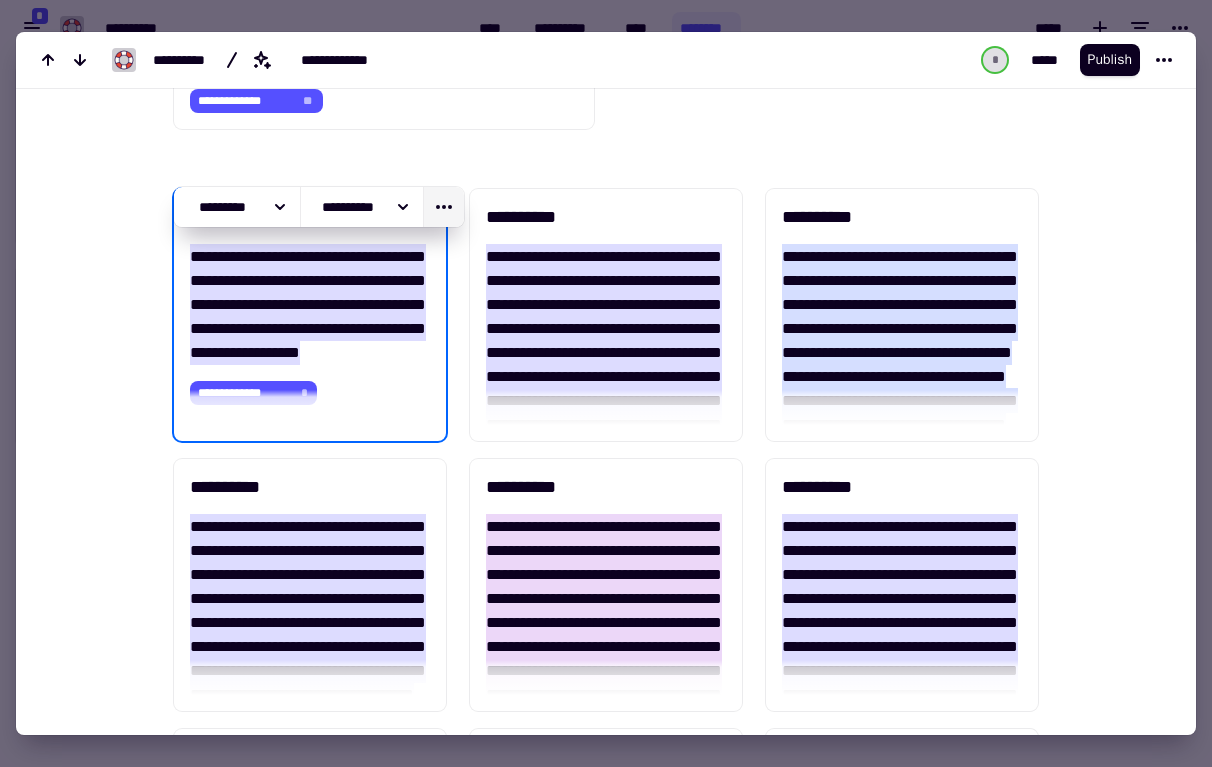 click 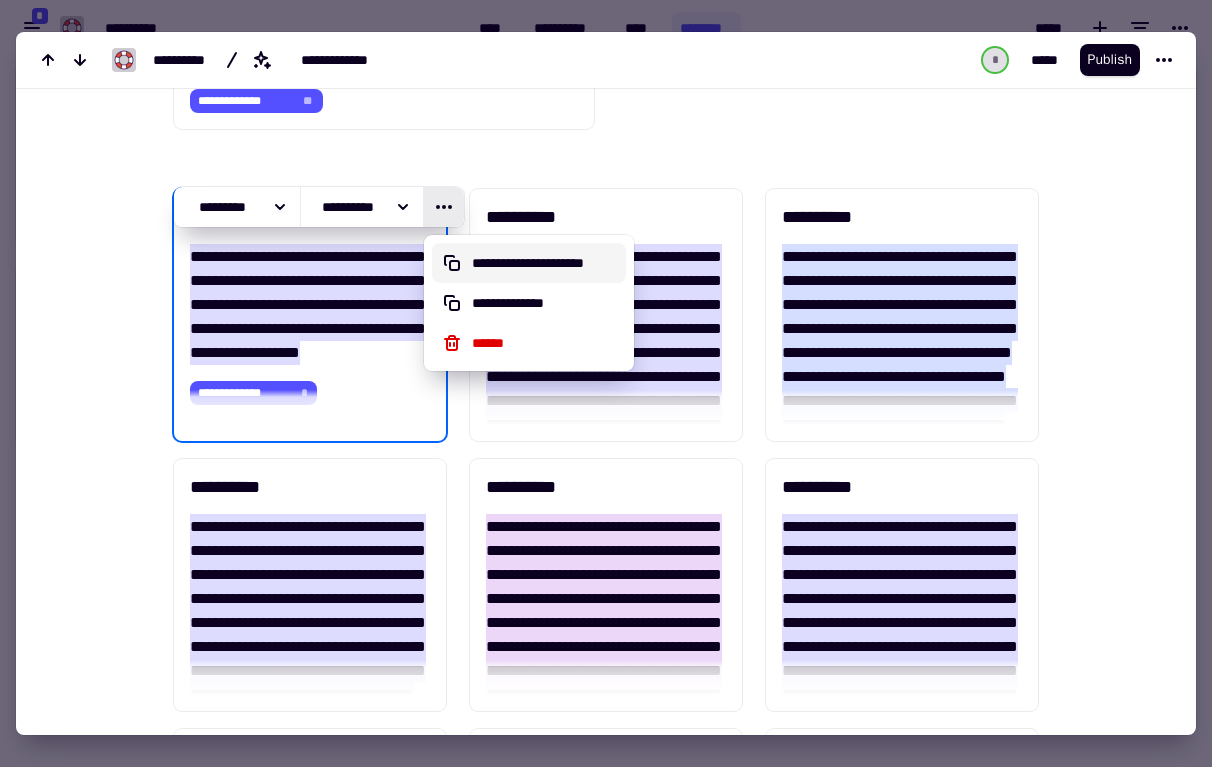 click on "**********" at bounding box center (594, -1558) 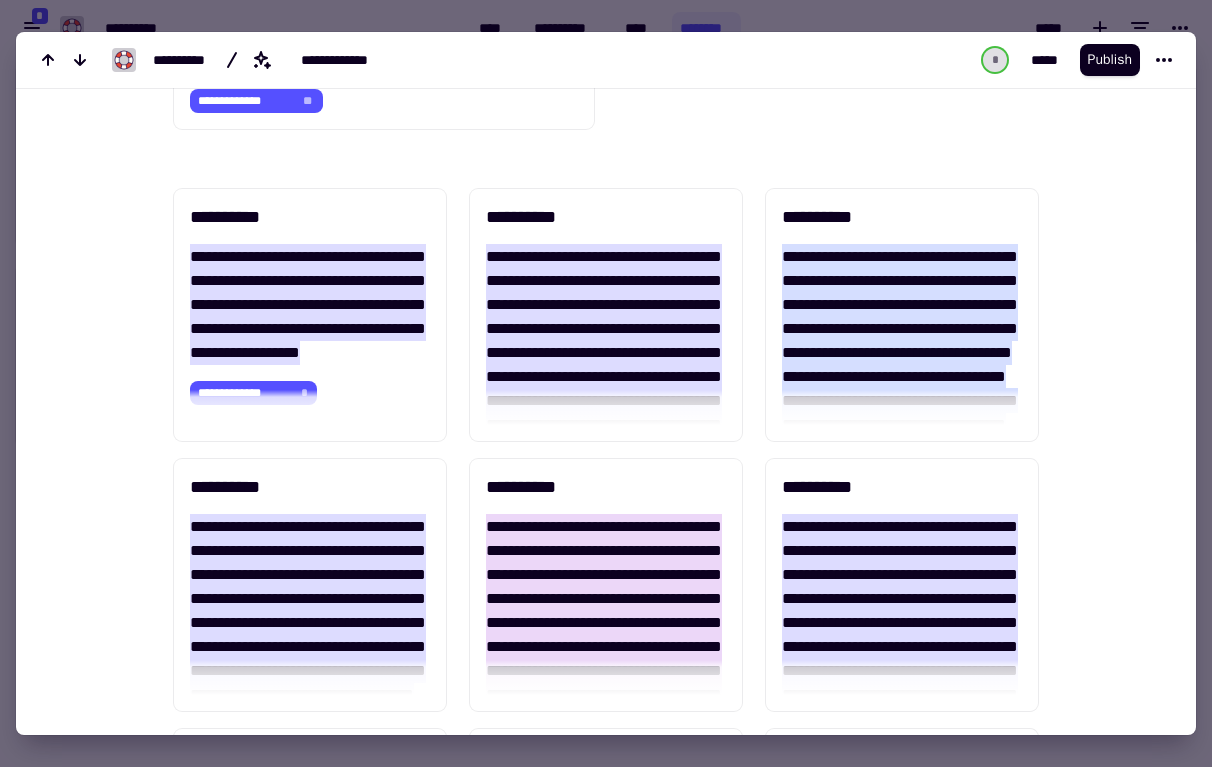 click on "**********" at bounding box center (594, -1558) 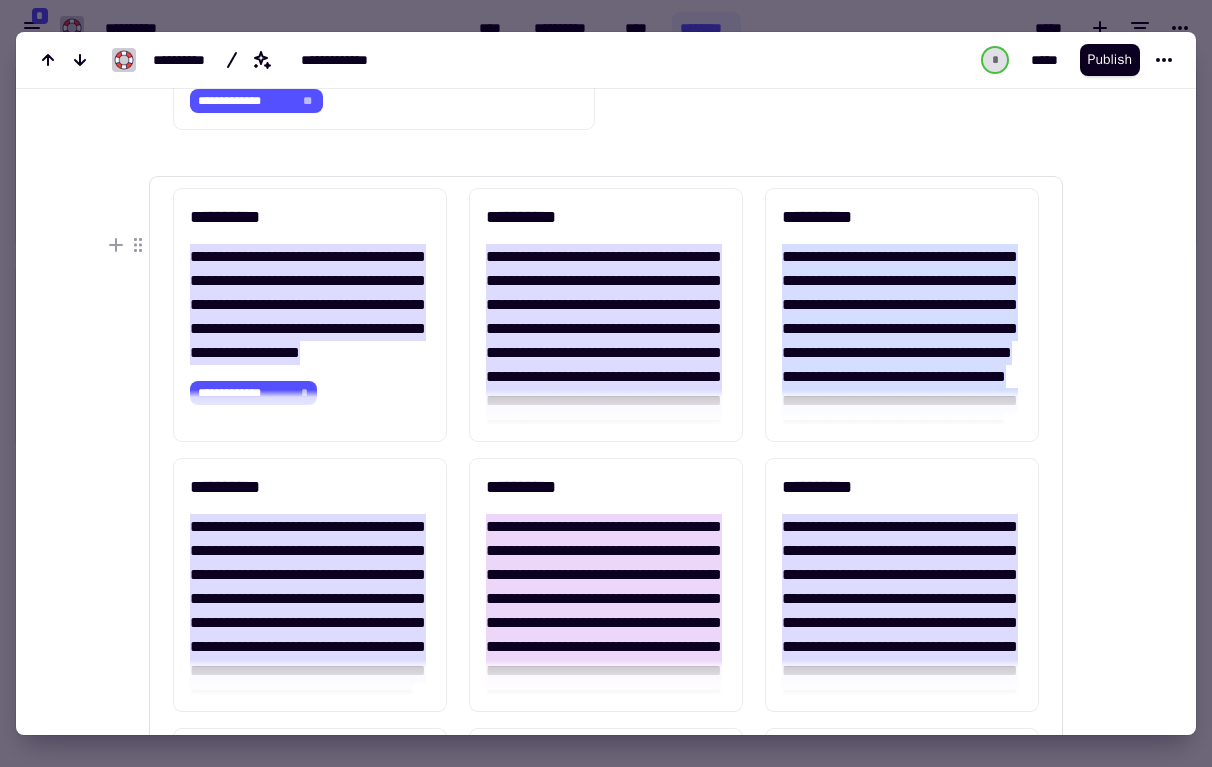 click on "**********" at bounding box center (606, 594) 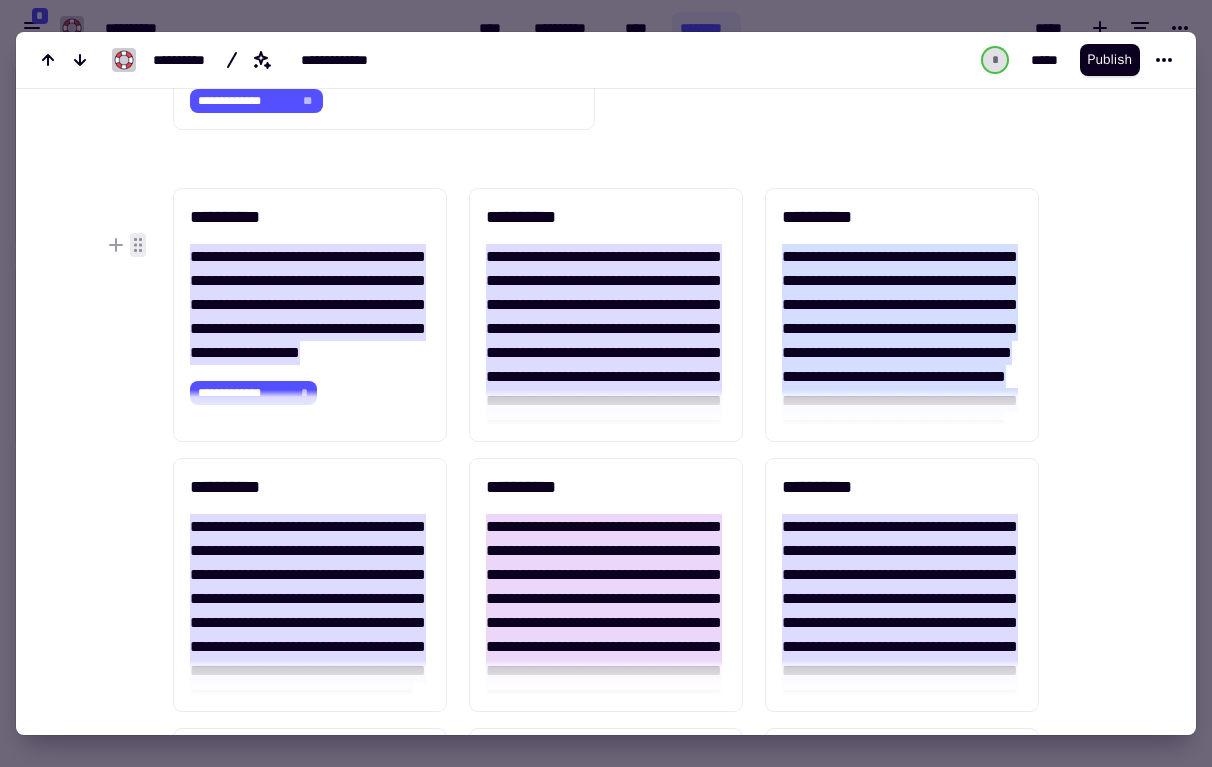 click 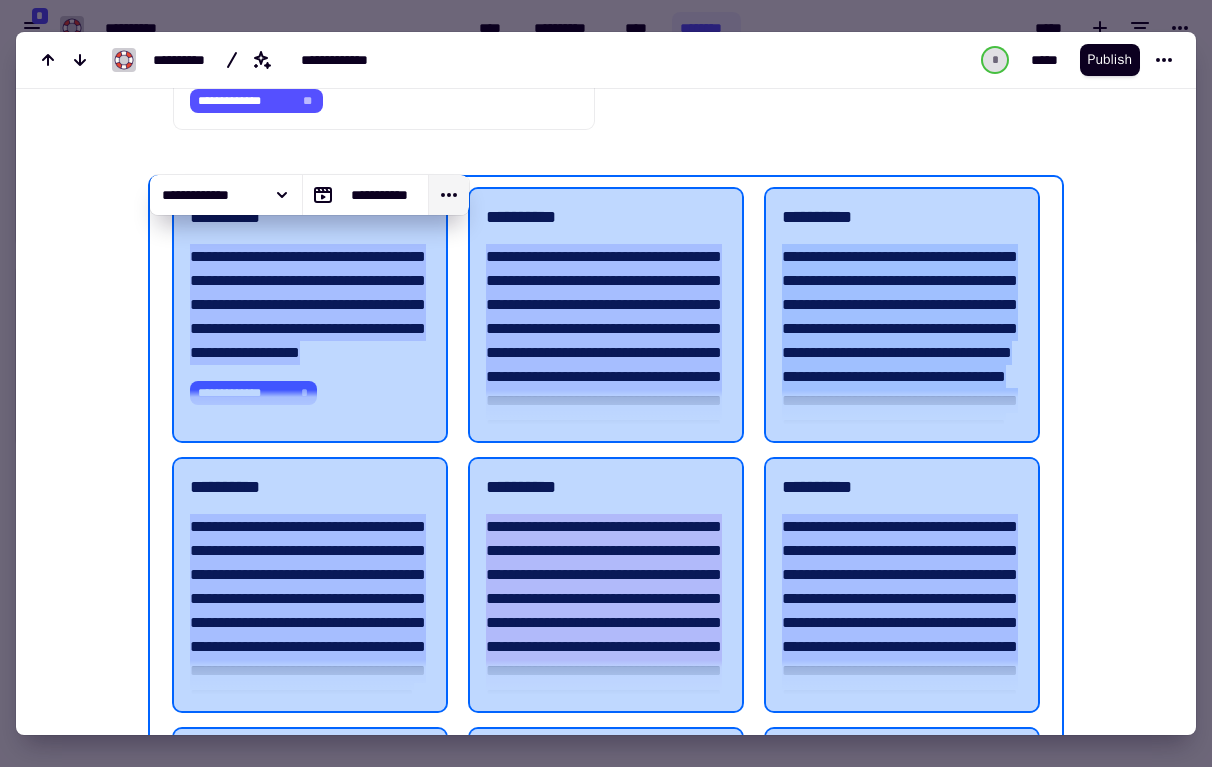 click 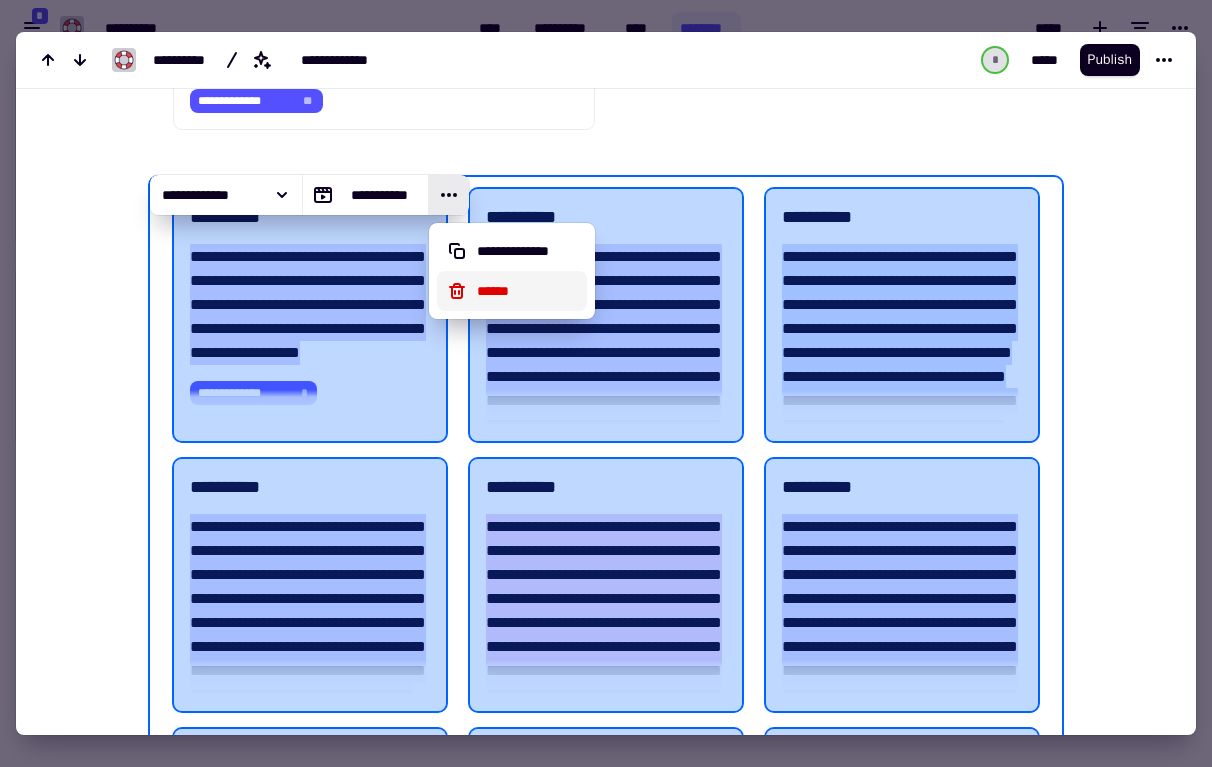 click on "******" at bounding box center [511, 291] 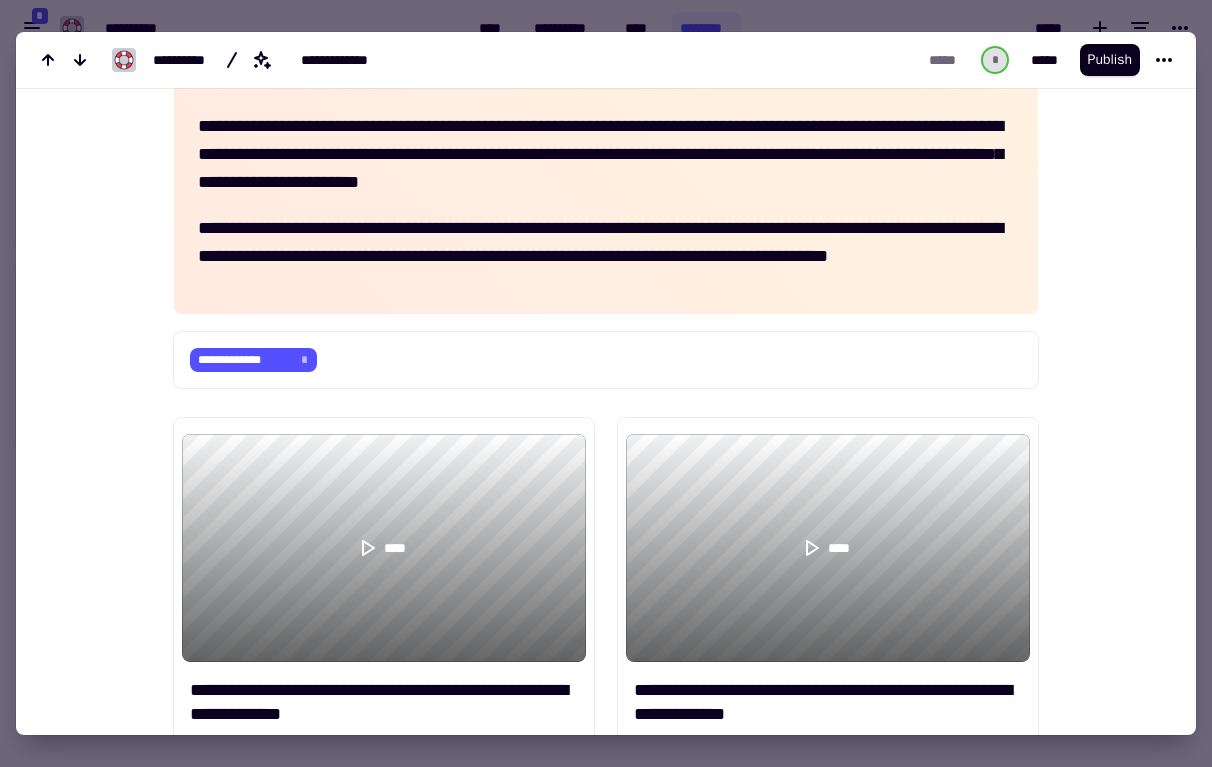 scroll, scrollTop: 714, scrollLeft: 0, axis: vertical 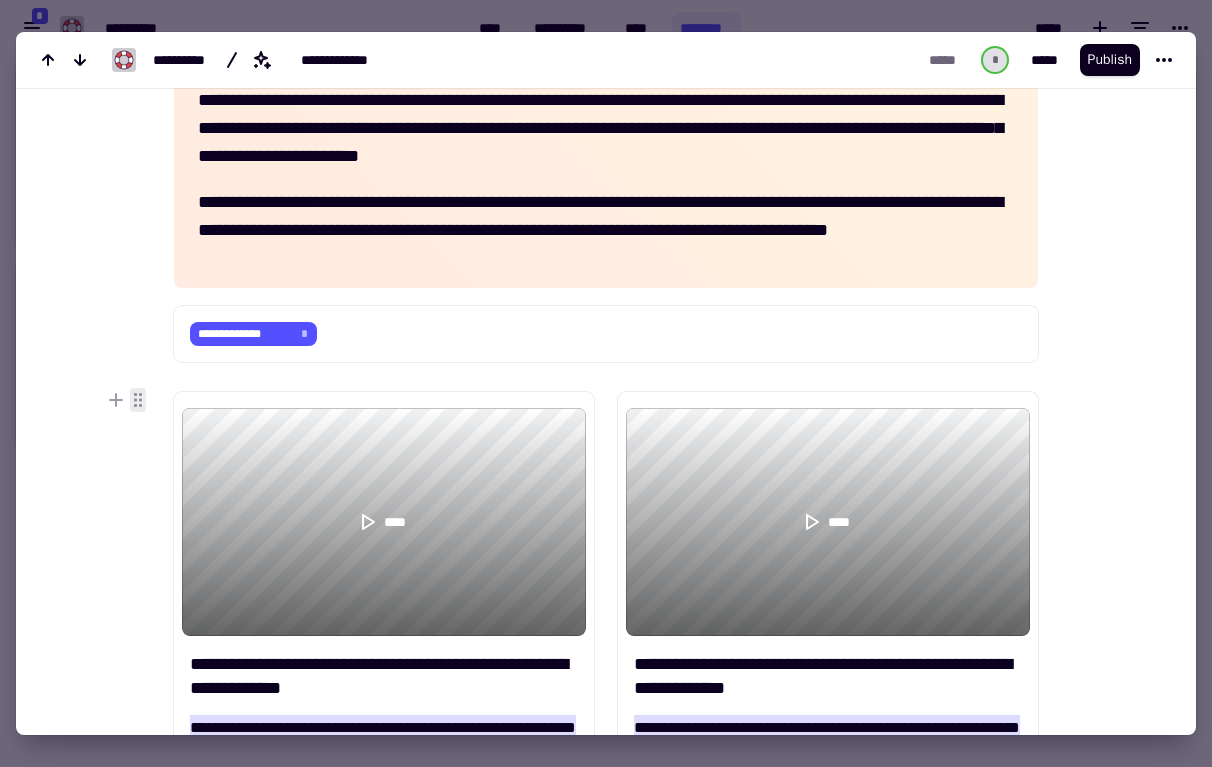 click 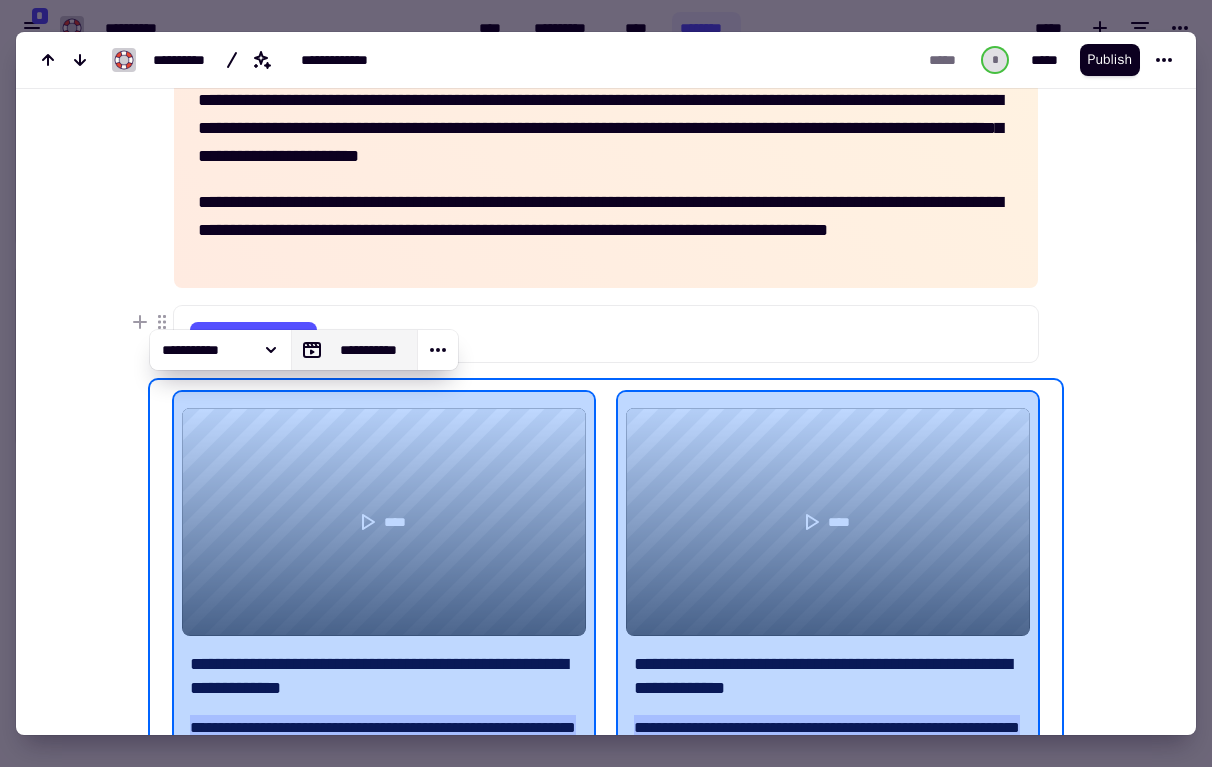 click on "**********" 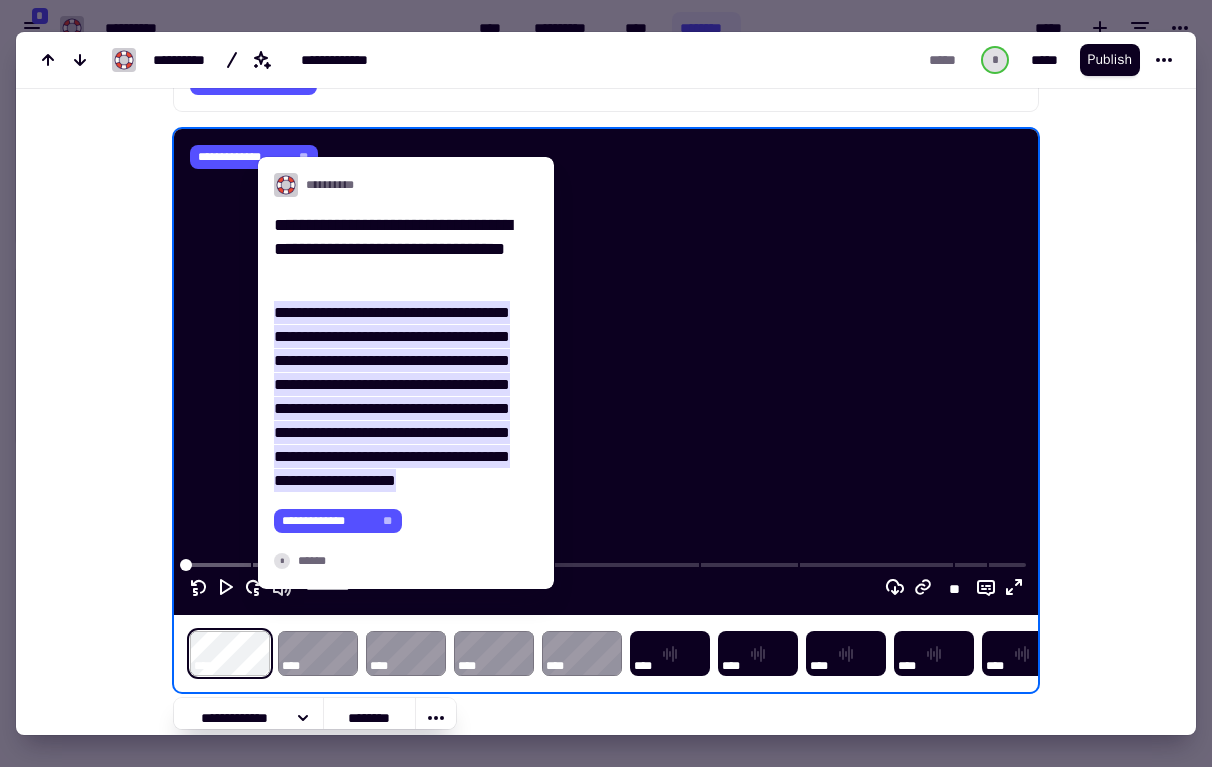 scroll, scrollTop: 967, scrollLeft: 0, axis: vertical 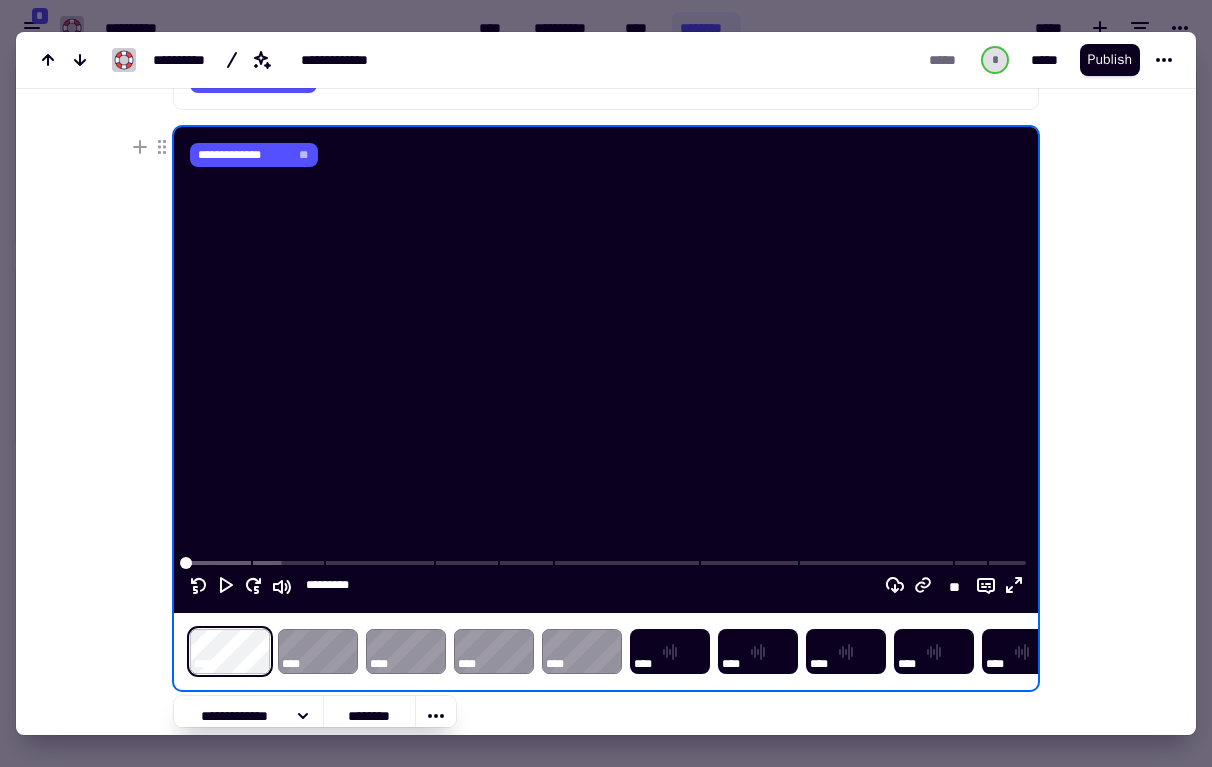 click 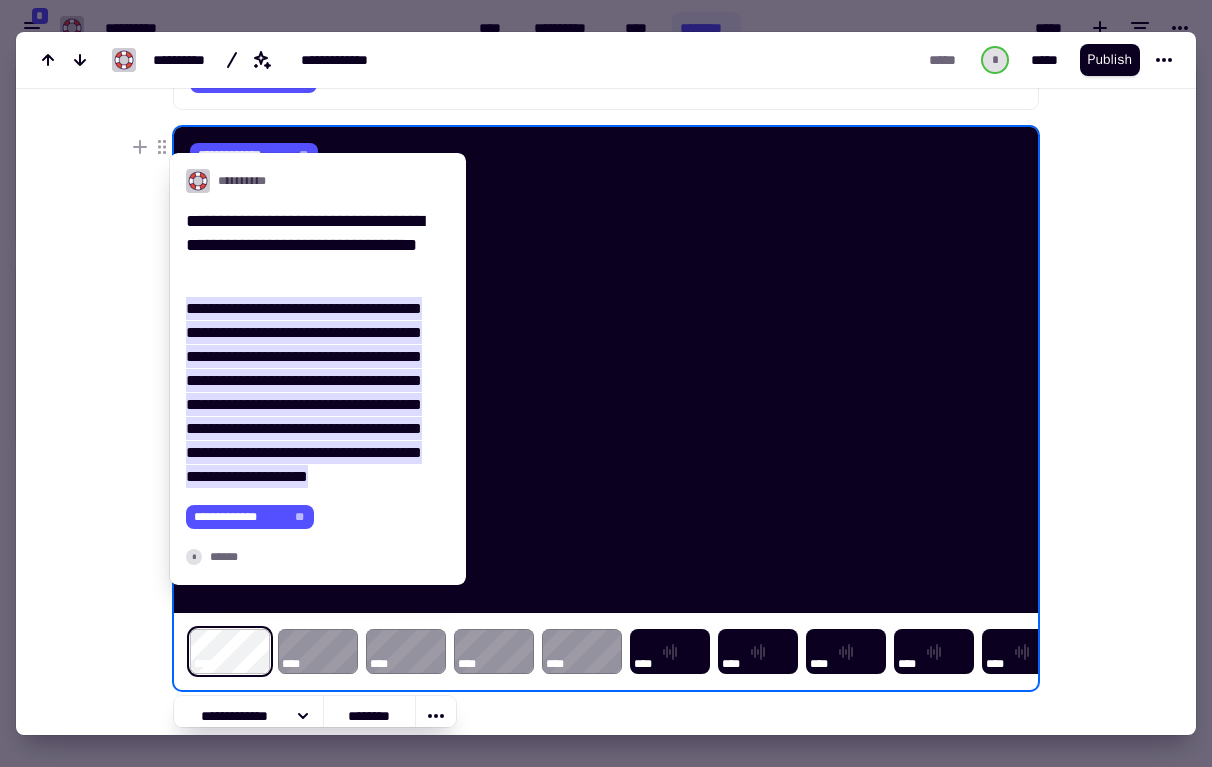 click at bounding box center [318, 651] 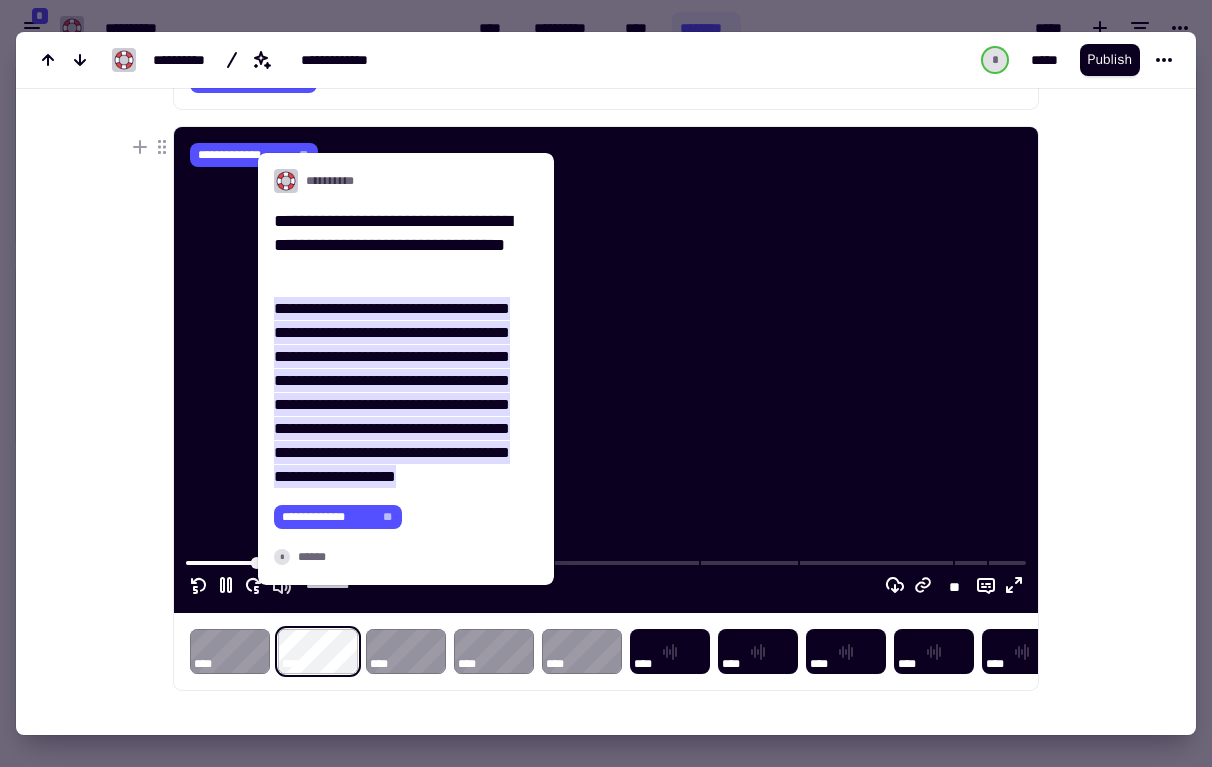 click at bounding box center (406, 651) 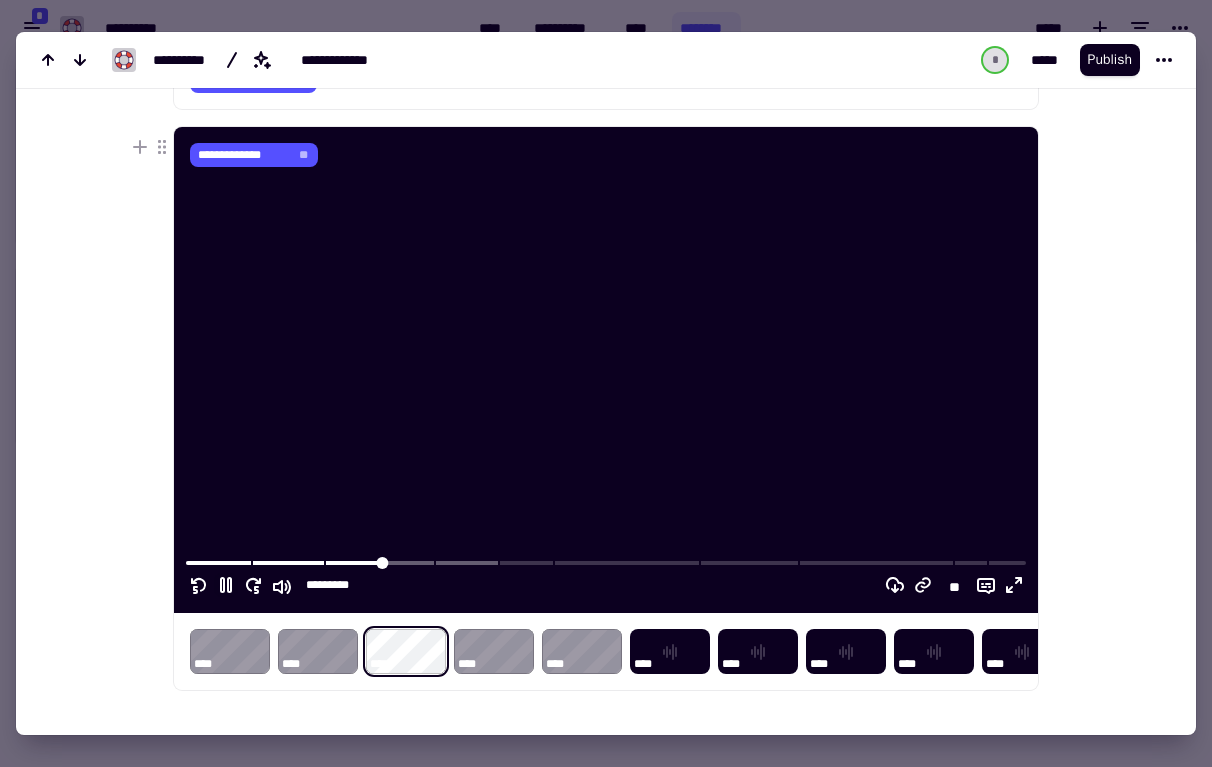 click 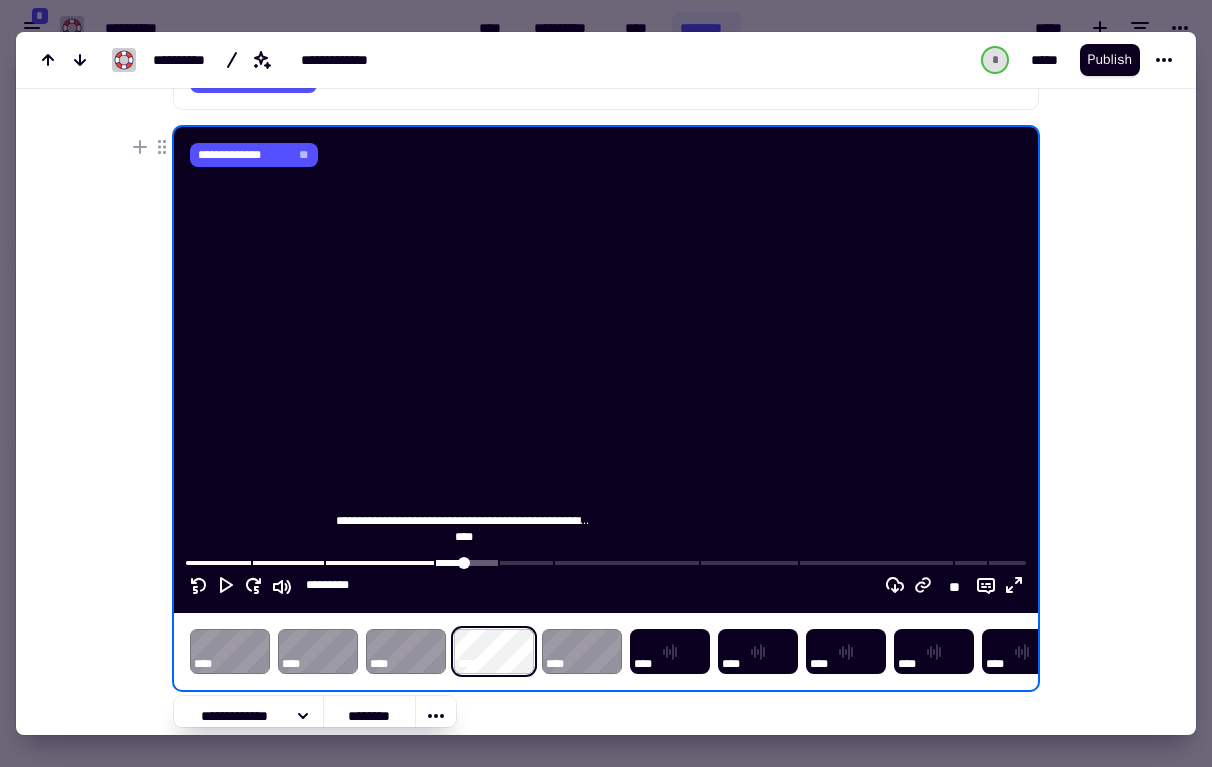 click at bounding box center (606, 563) 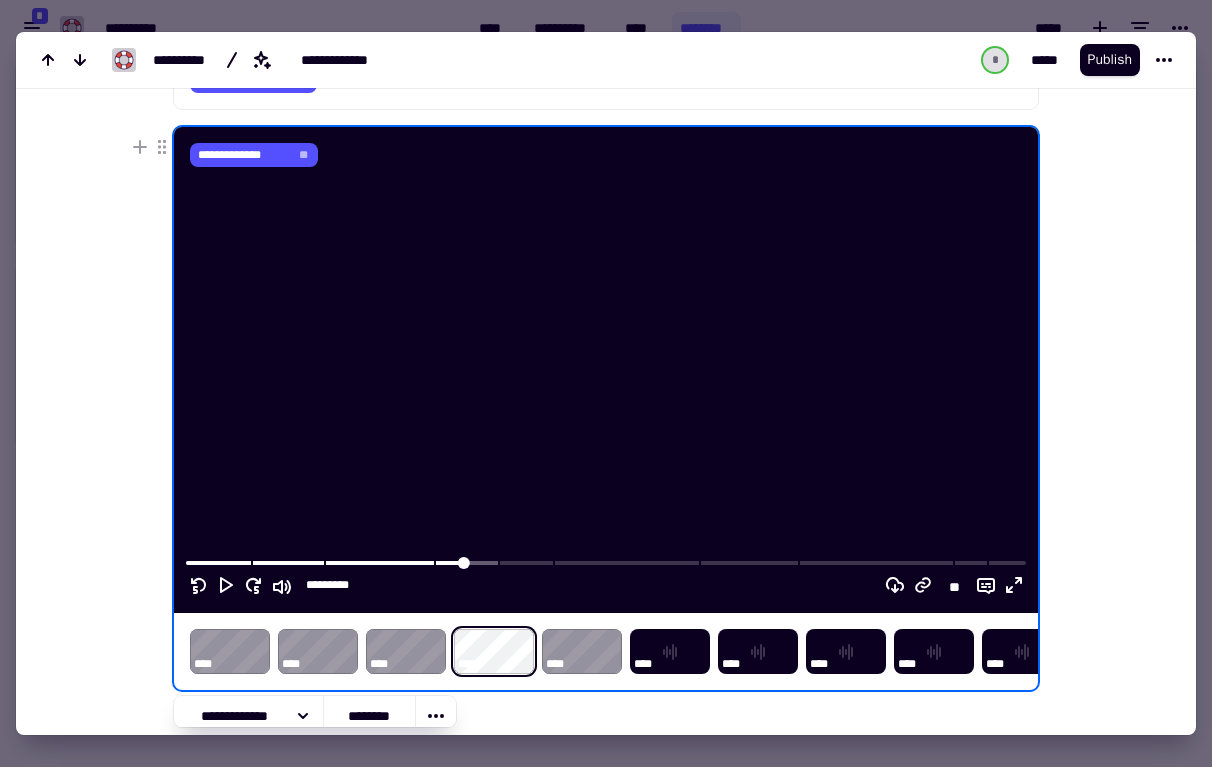 click 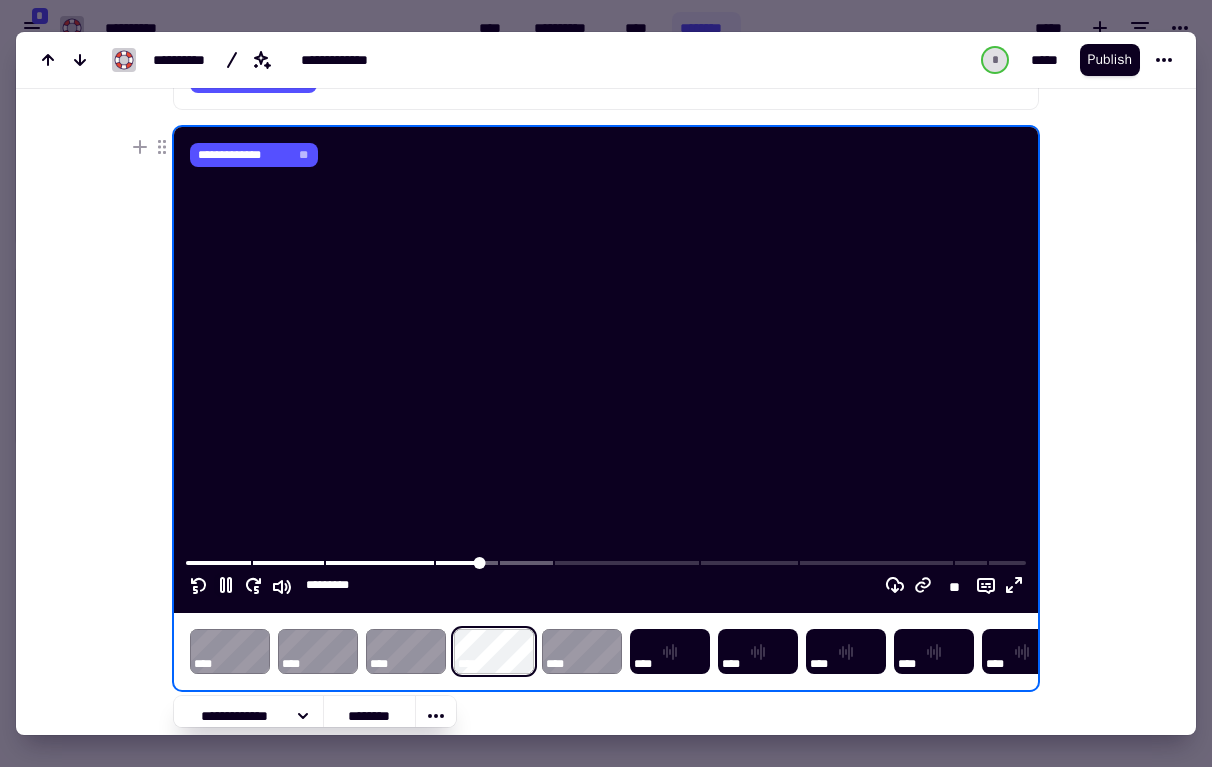 click 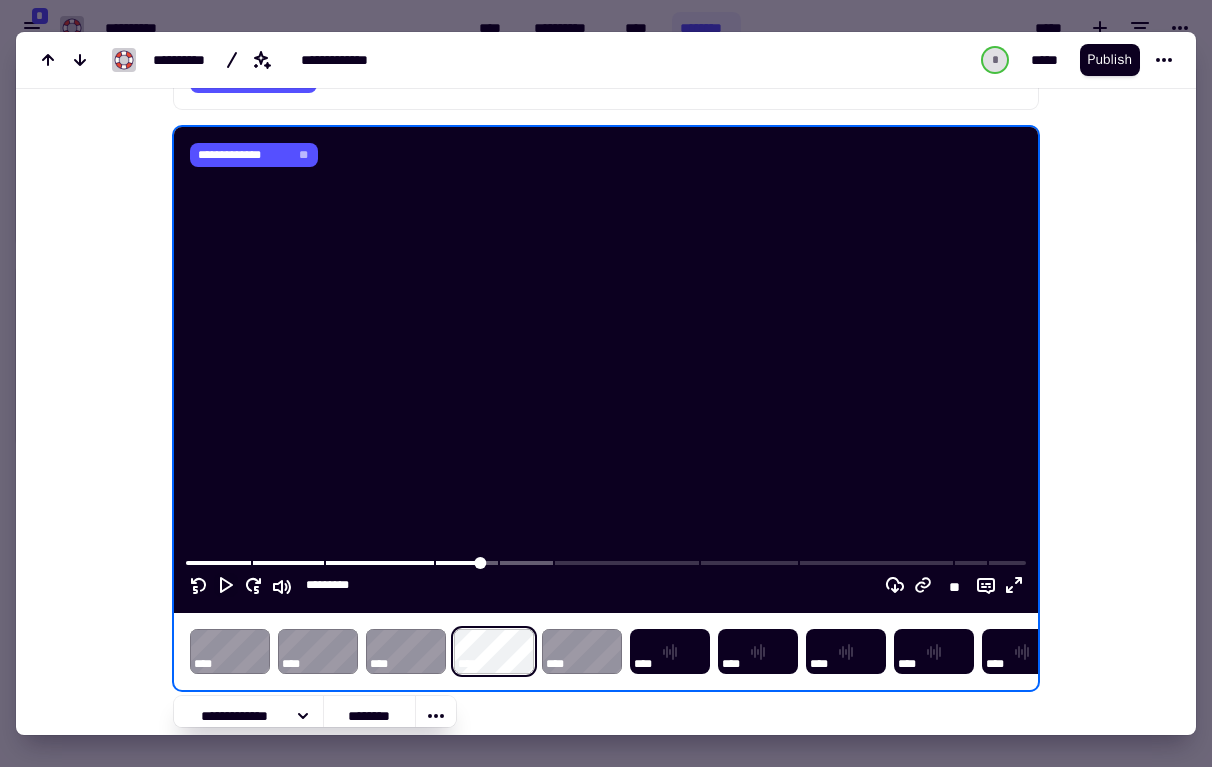 click at bounding box center (606, 383) 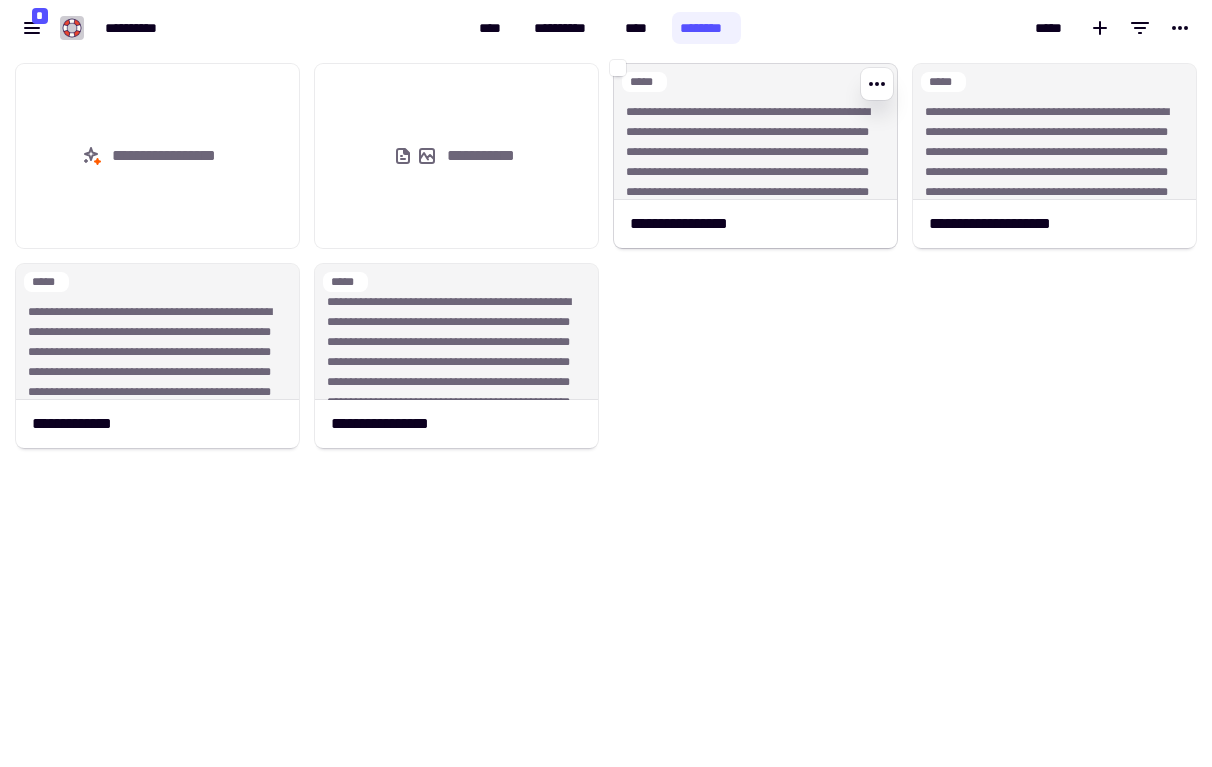 click on "**********" 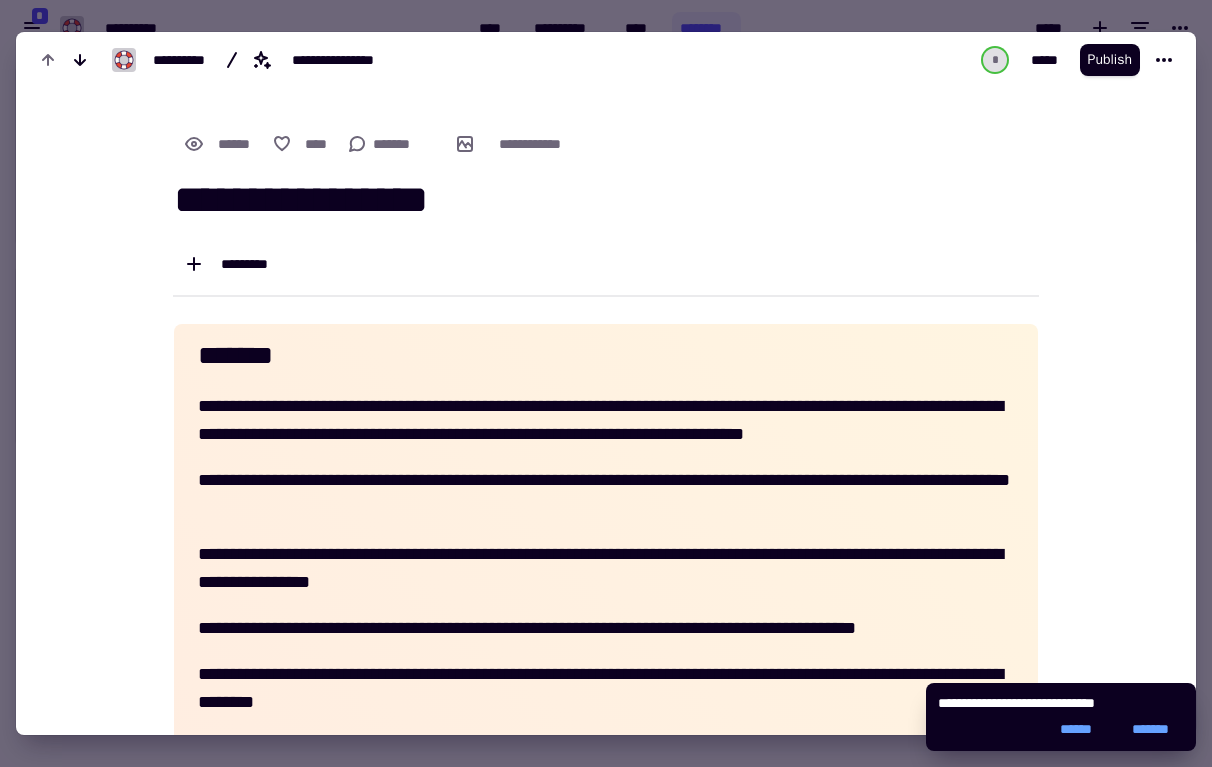 click at bounding box center (606, 383) 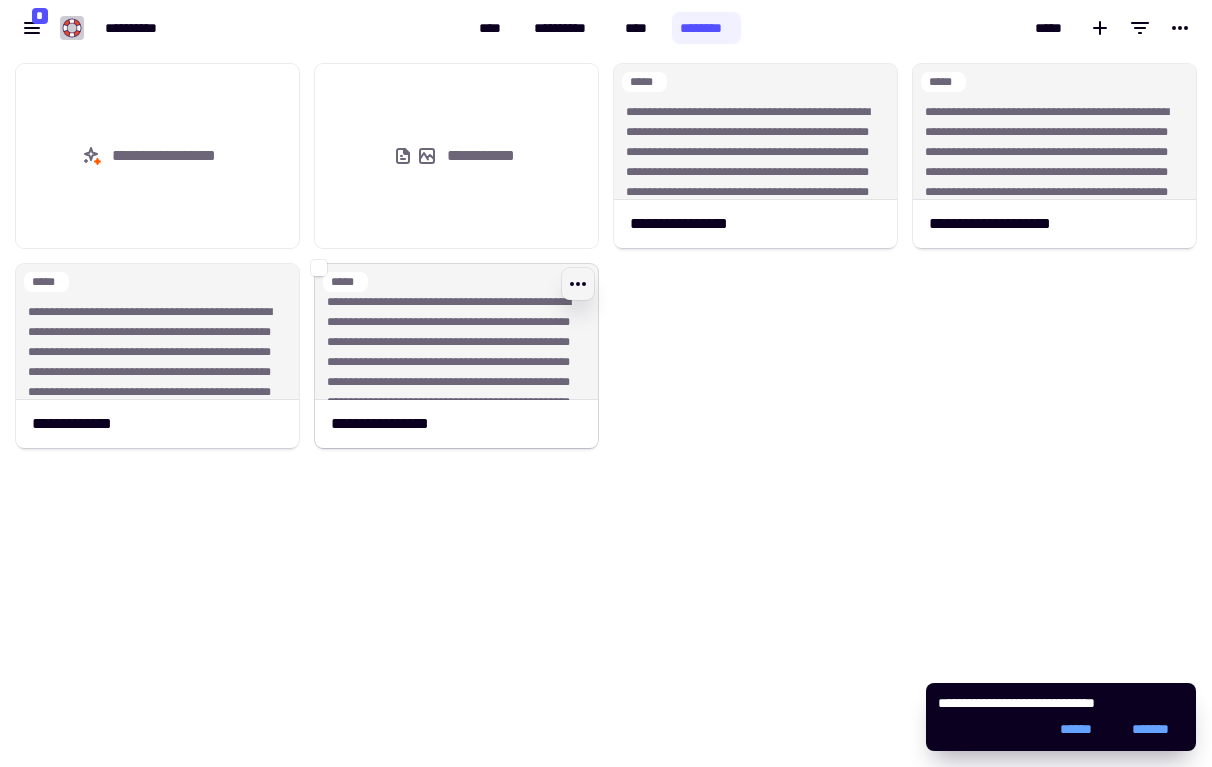 click 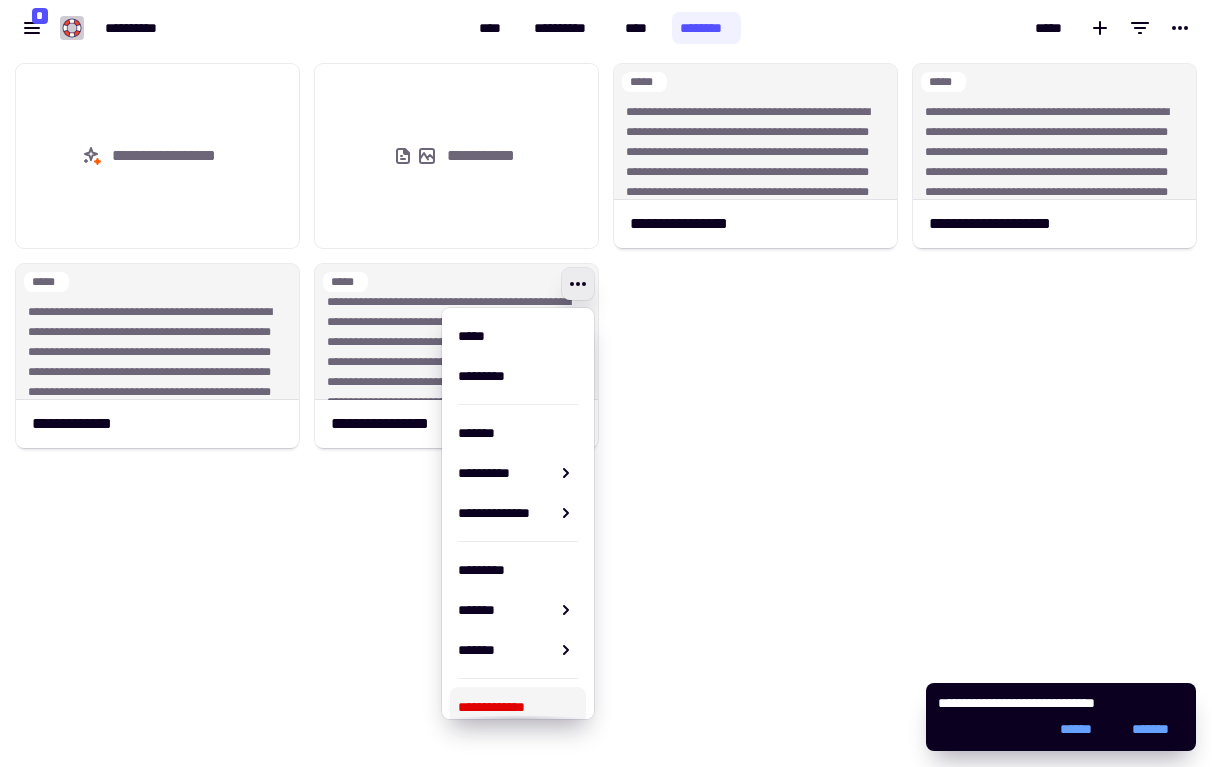 click on "**********" at bounding box center (518, 707) 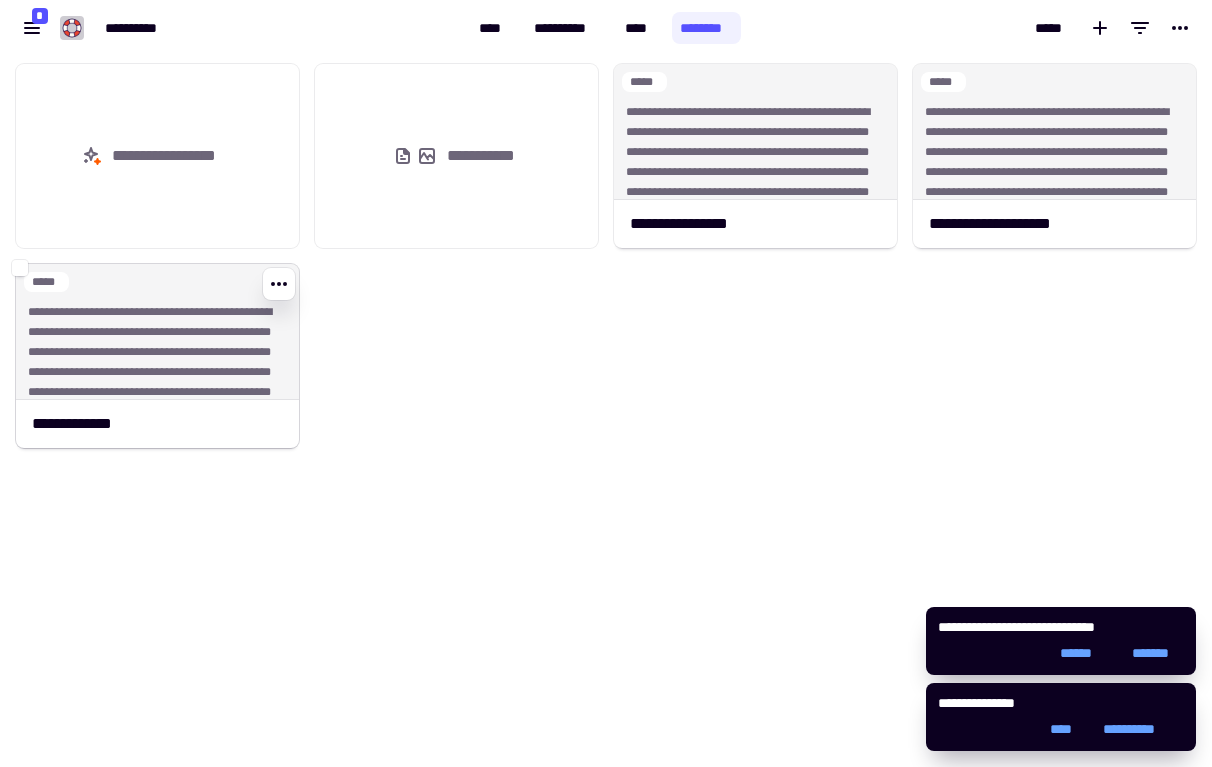click on "**********" 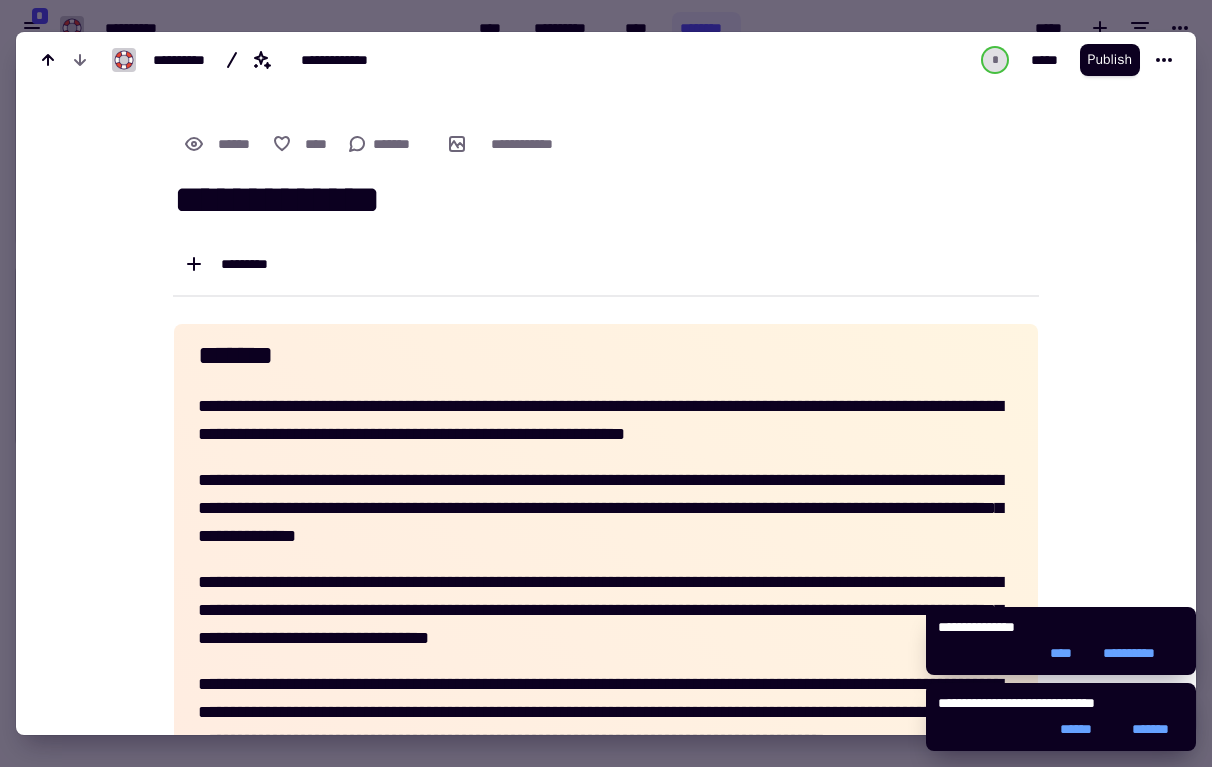 click at bounding box center [606, 383] 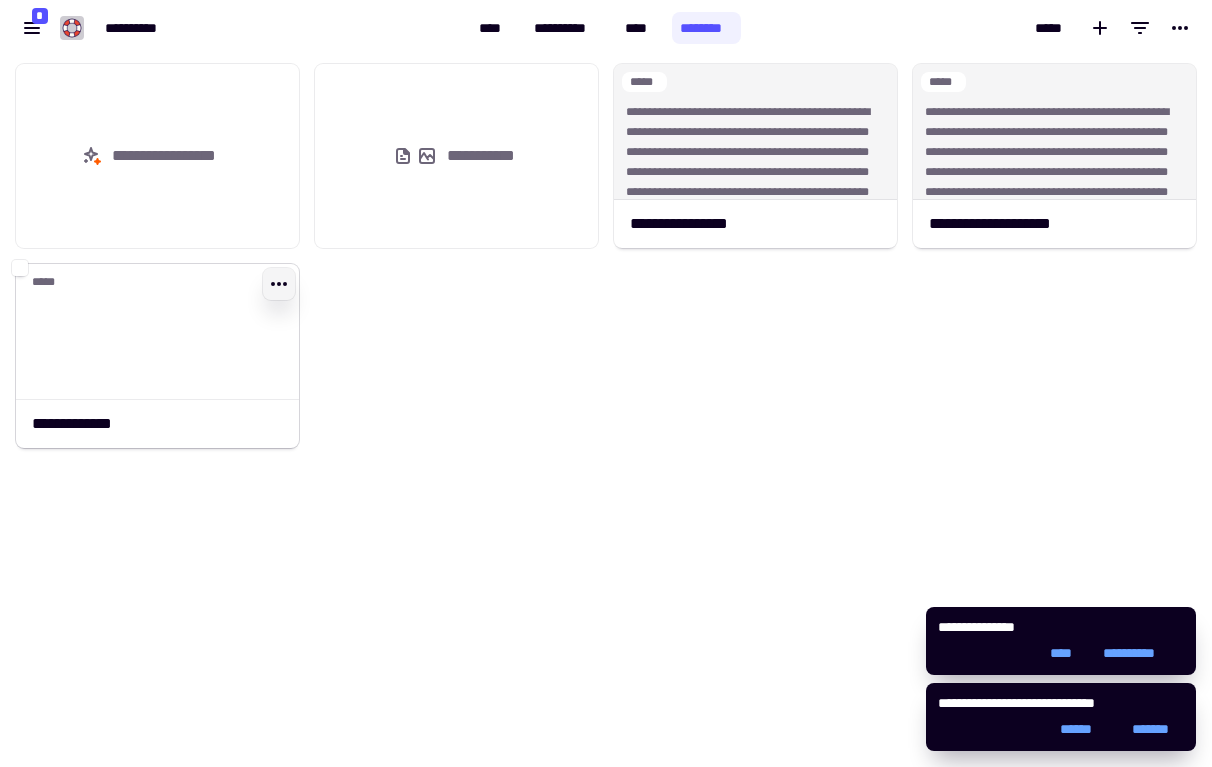 click 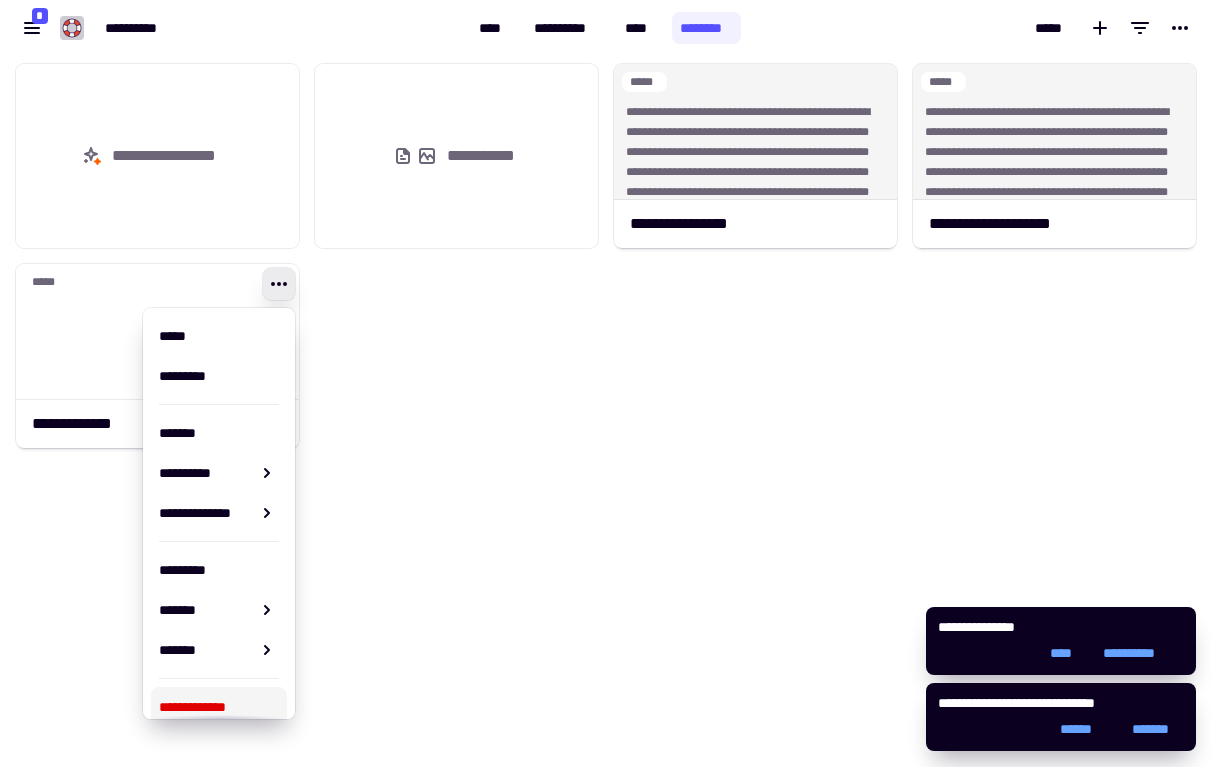 click on "**********" at bounding box center [219, 707] 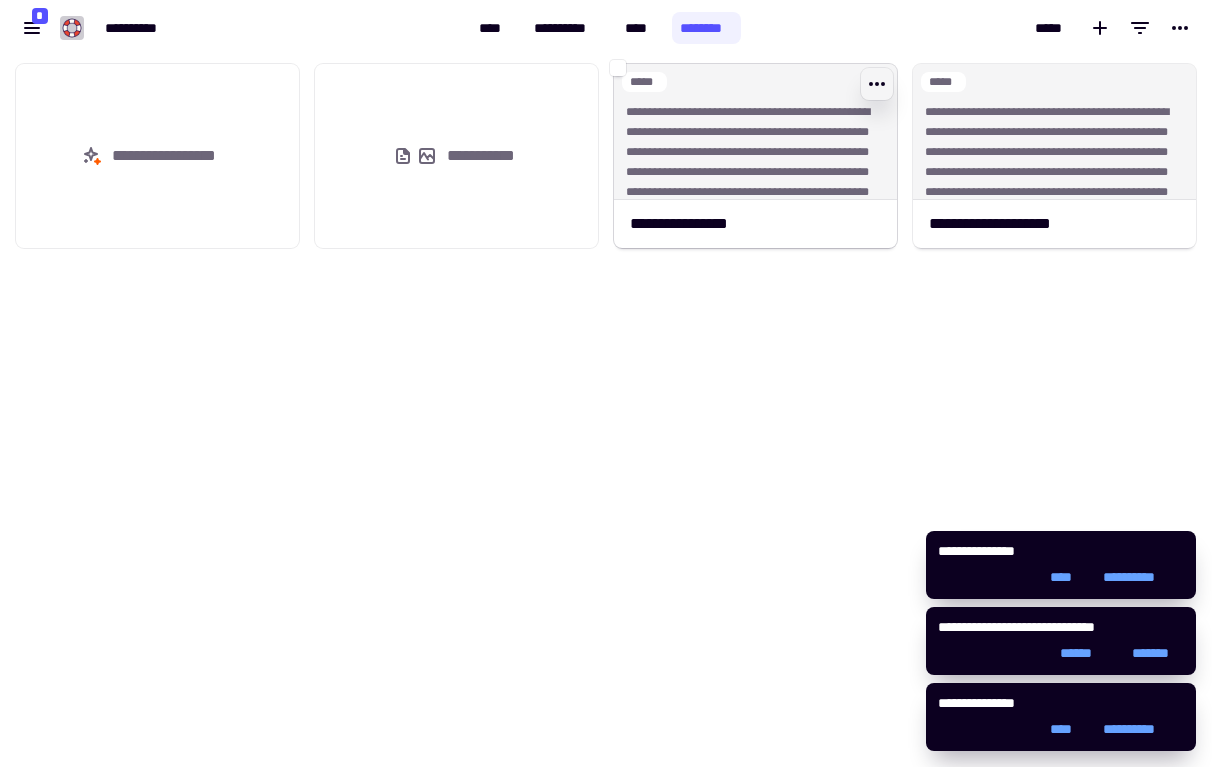 click 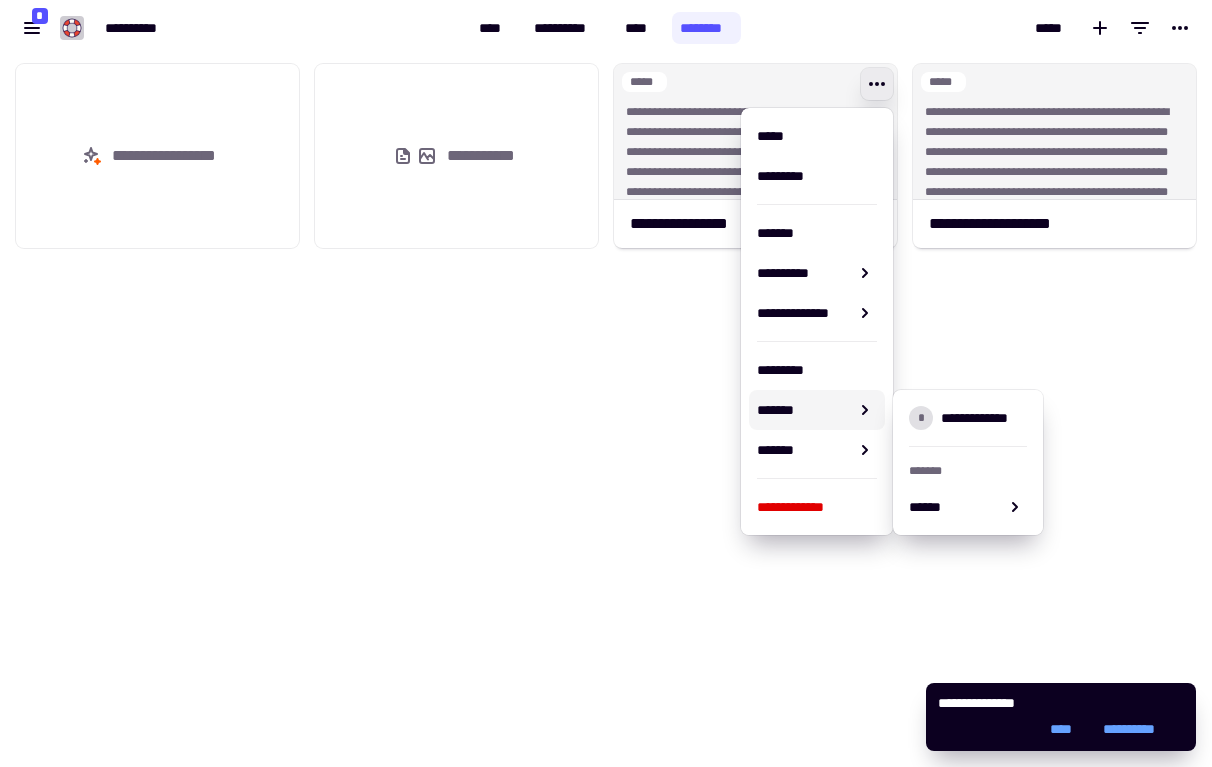 click on "**********" at bounding box center (817, 507) 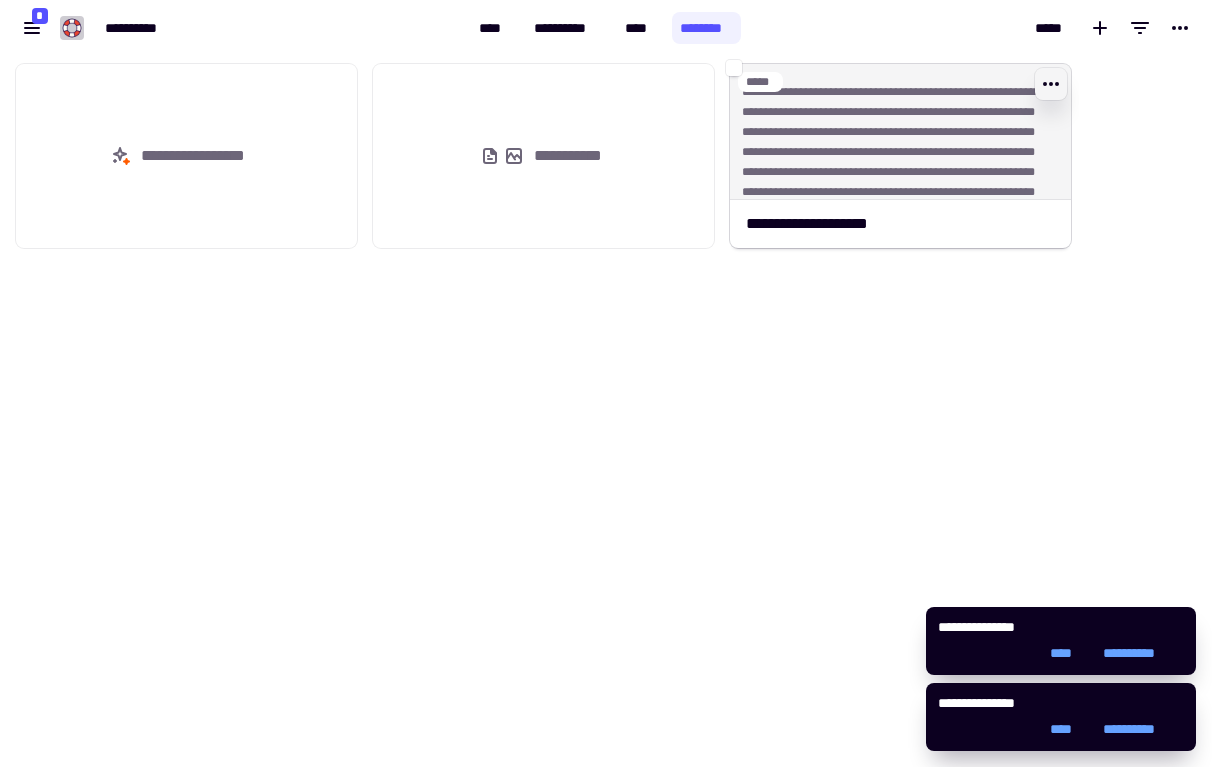 click 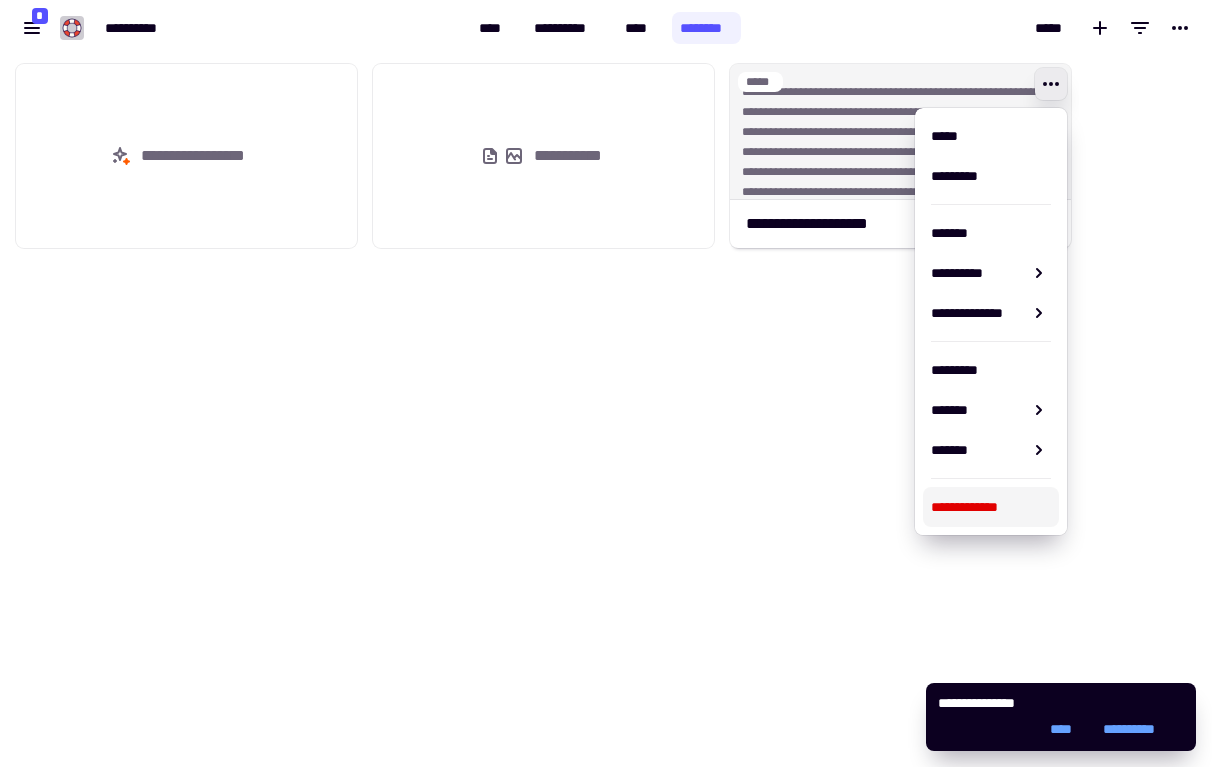 click on "**********" at bounding box center [991, 507] 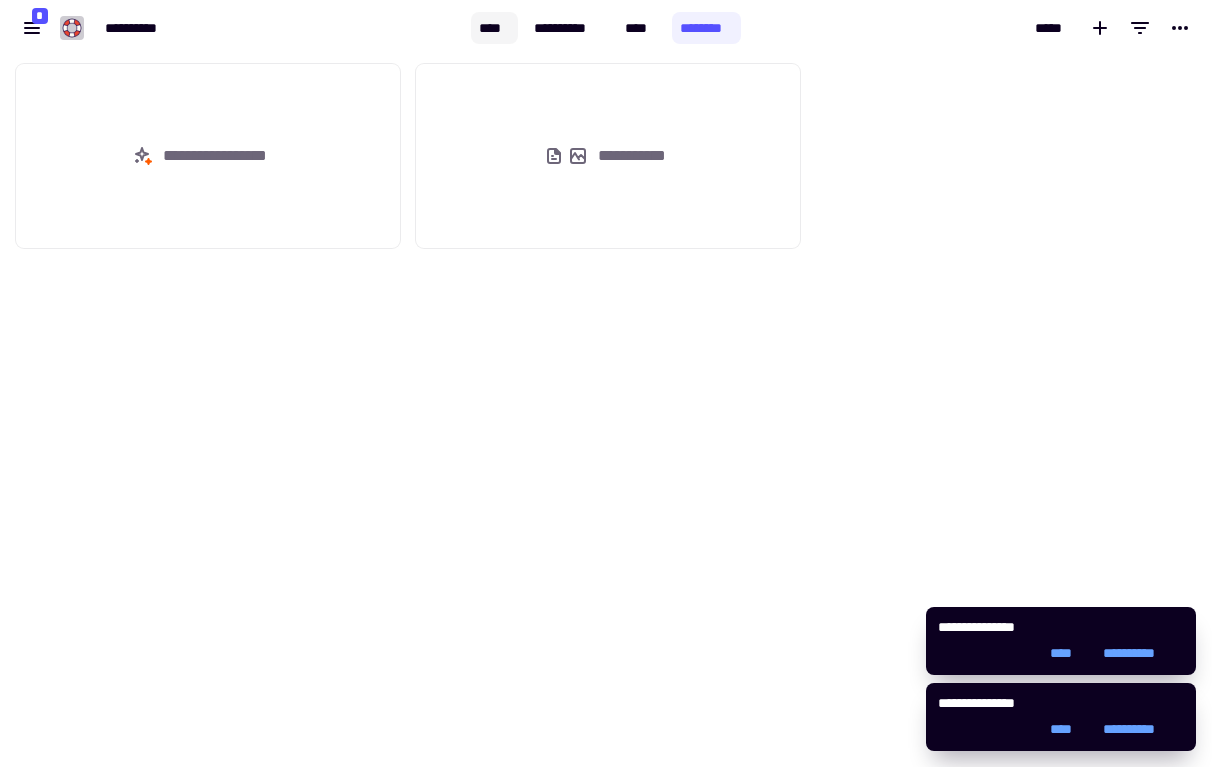 click on "****" 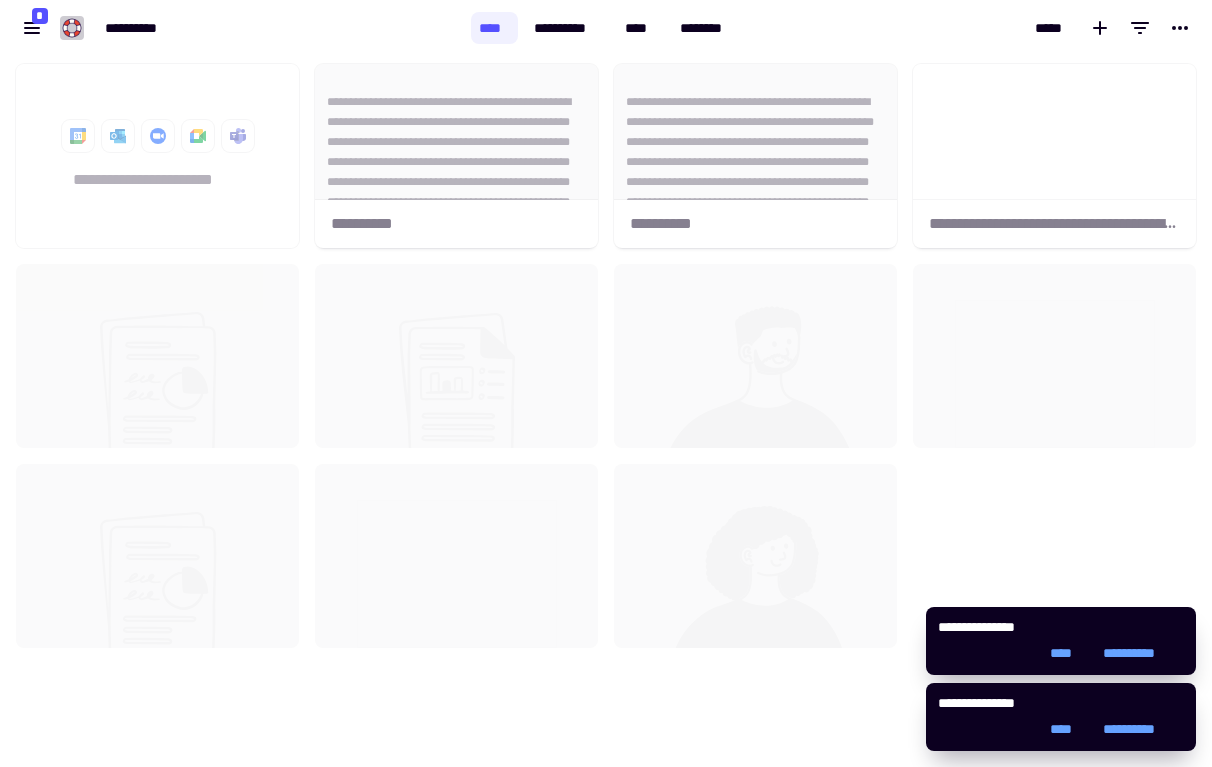 scroll, scrollTop: 1, scrollLeft: 1, axis: both 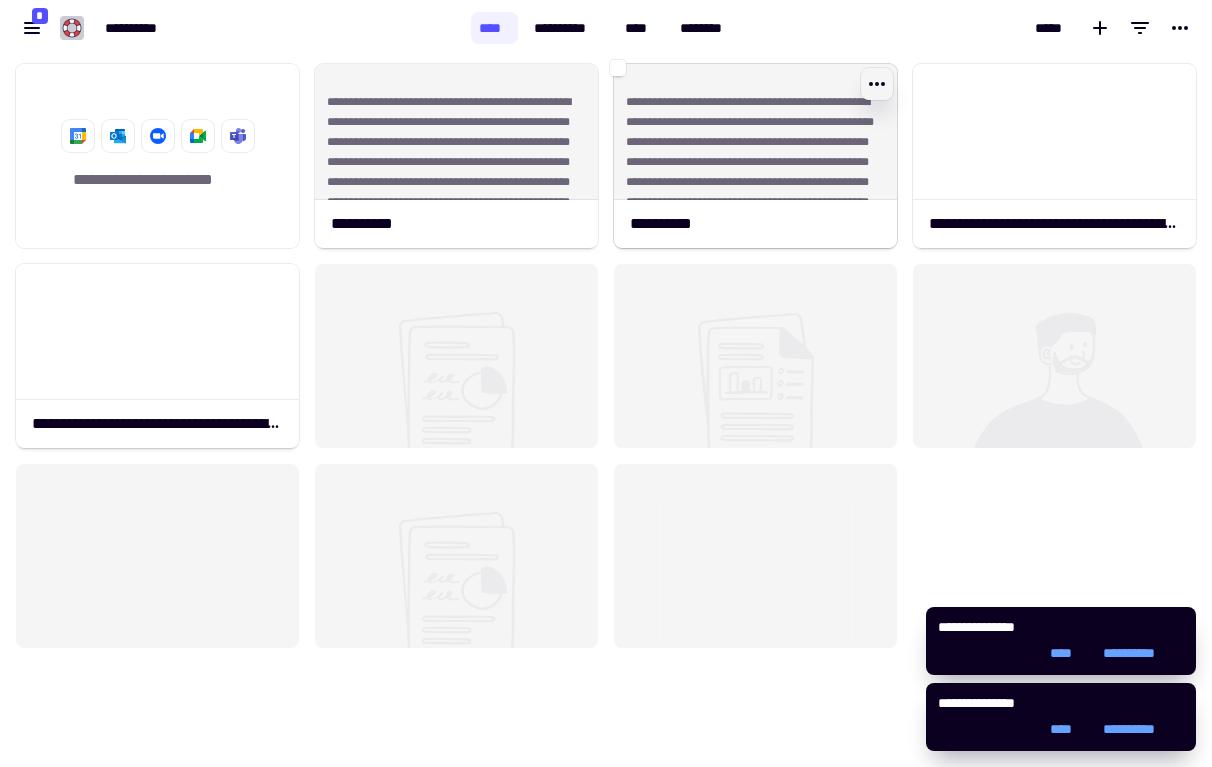 click 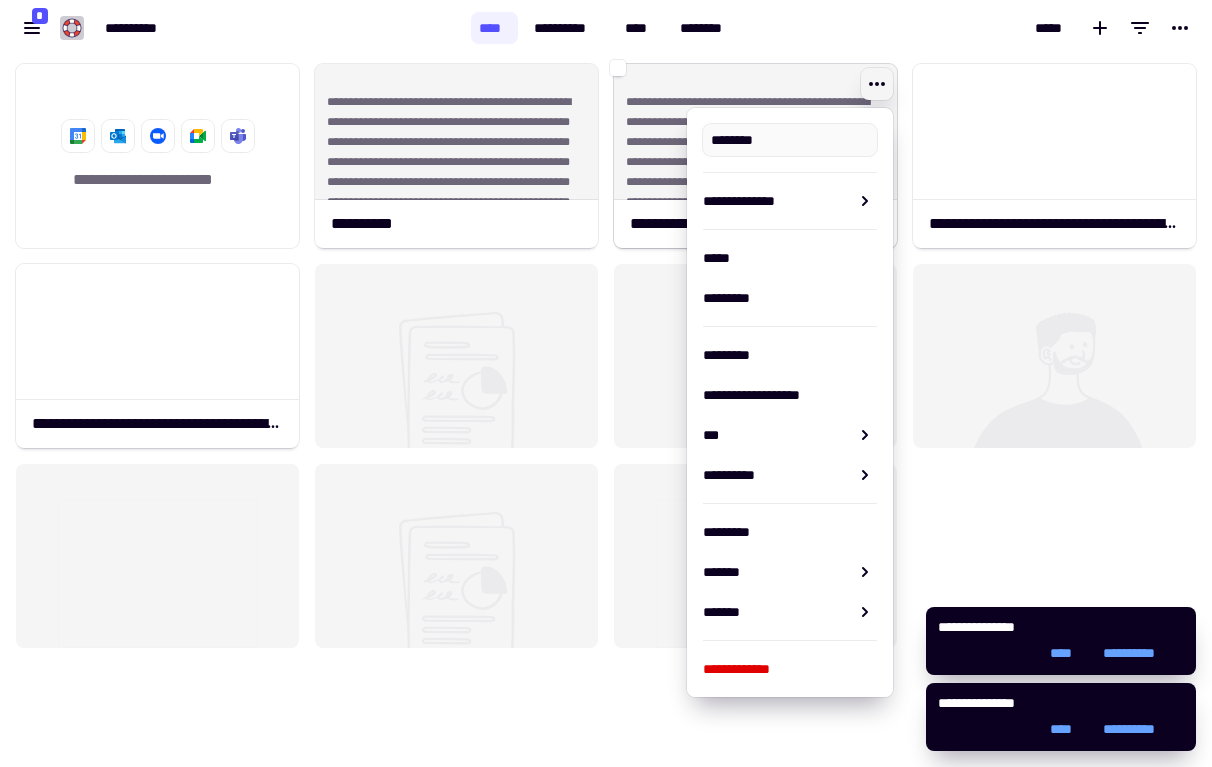 type on "**********" 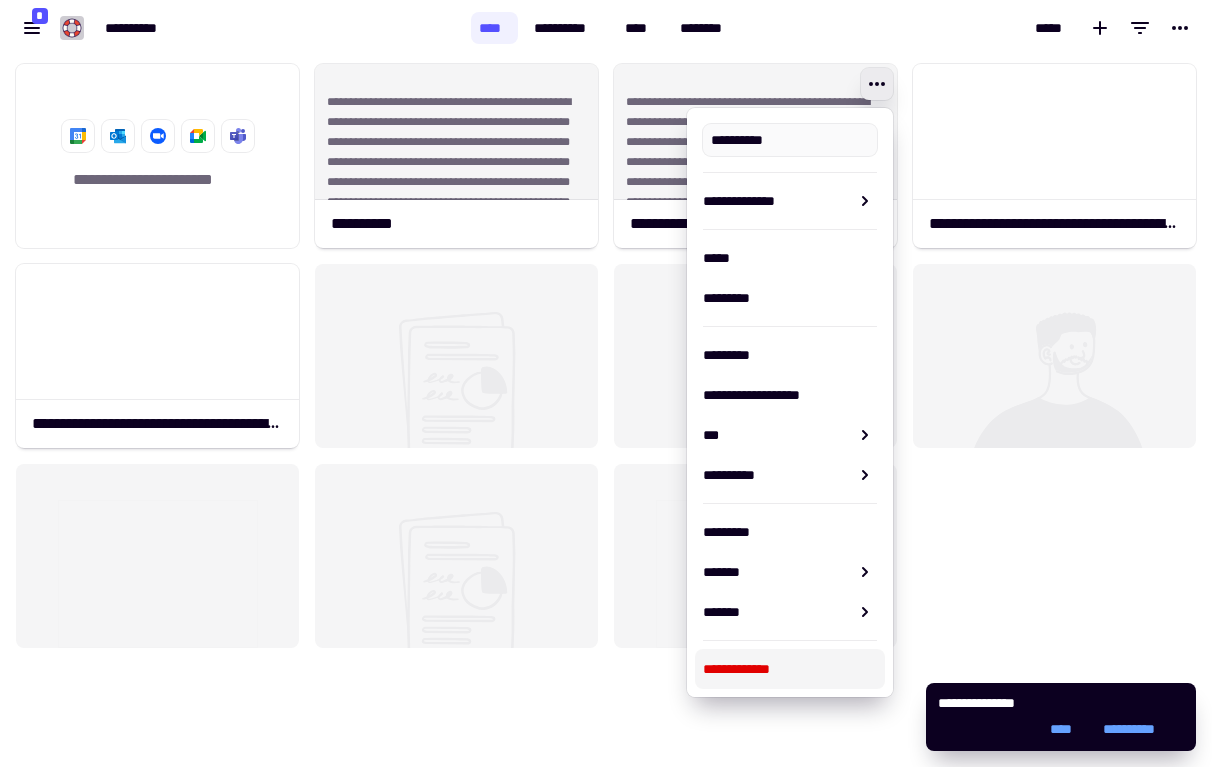 click on "**********" at bounding box center (790, 669) 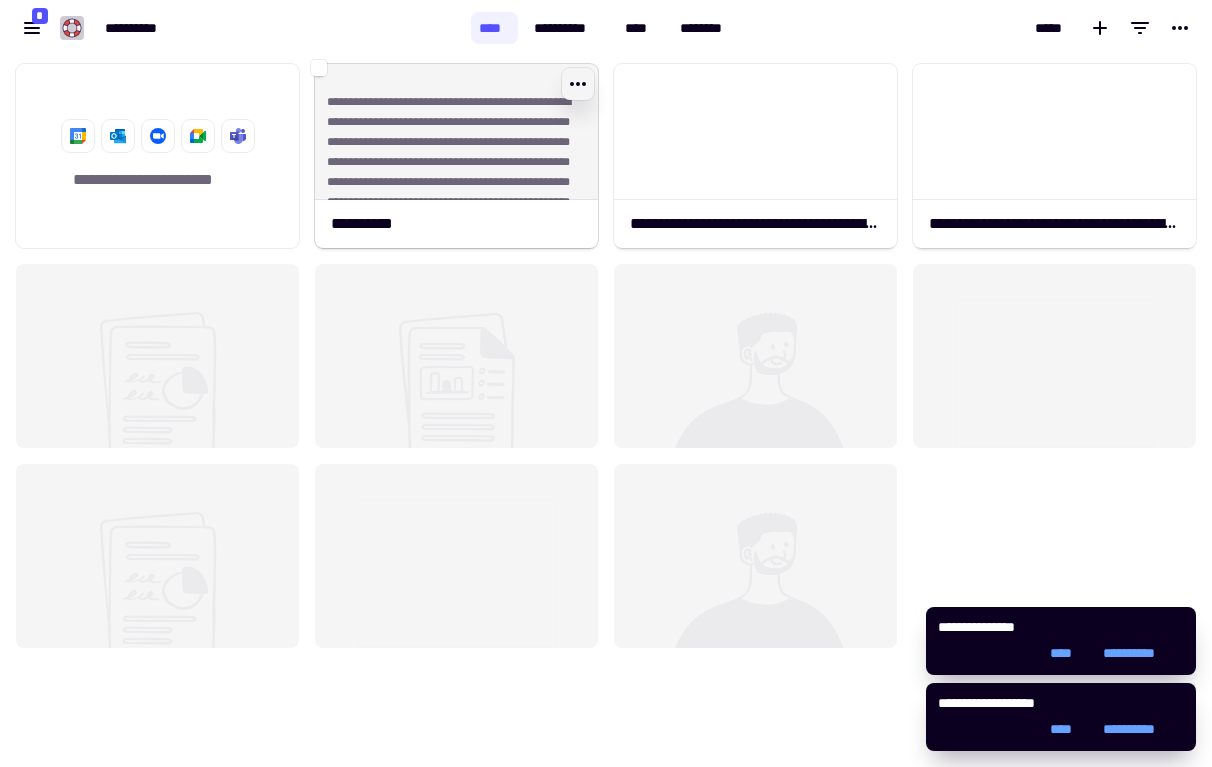 click 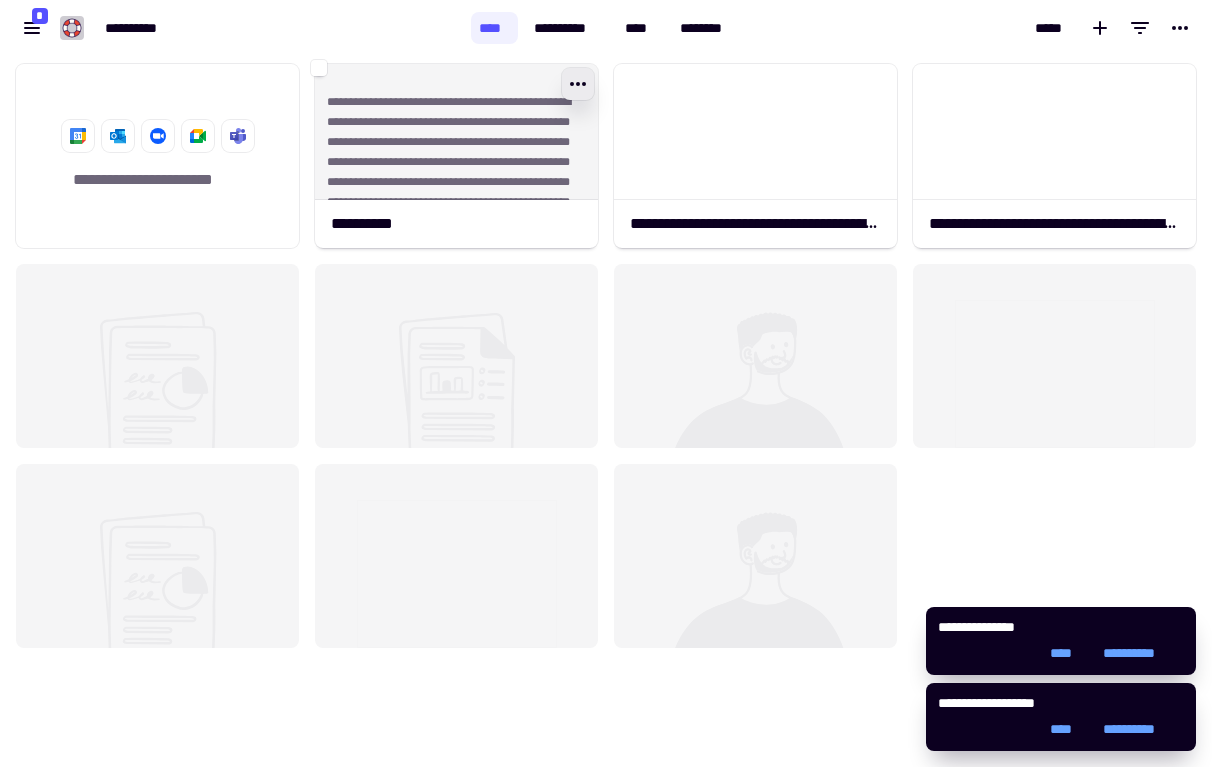 type on "**********" 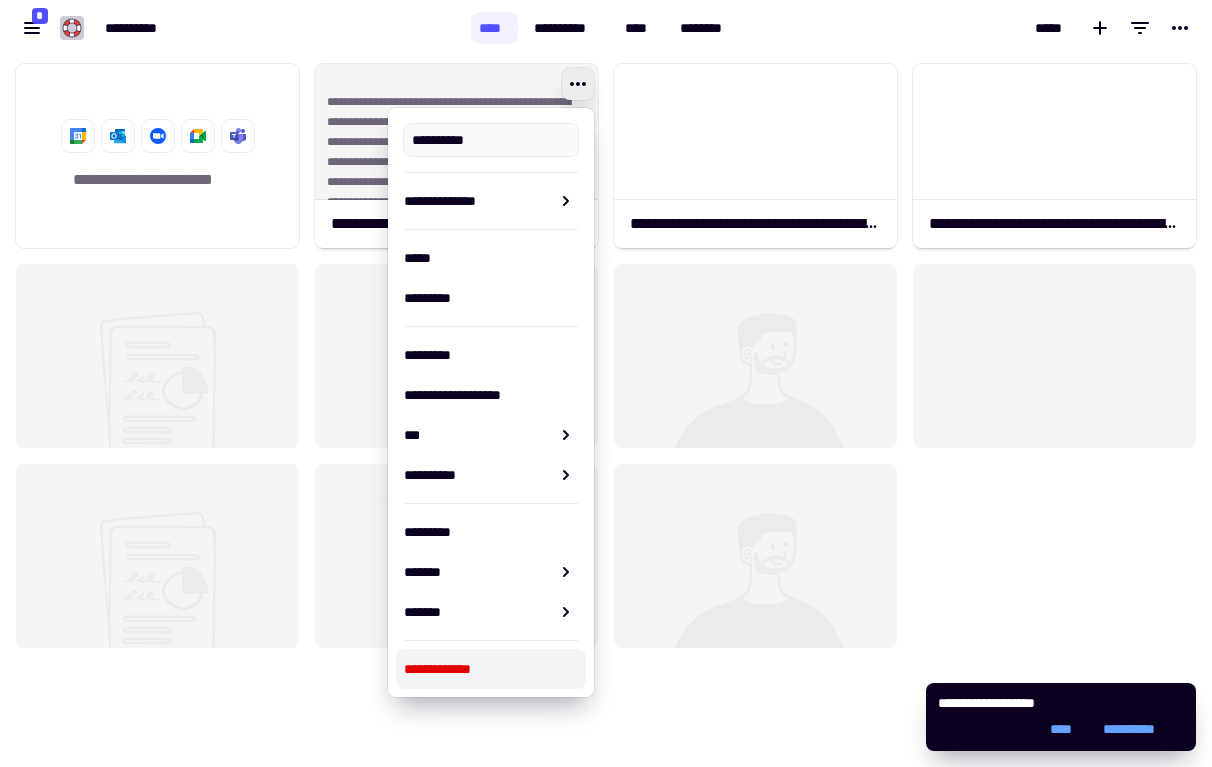 click on "**********" at bounding box center [491, 669] 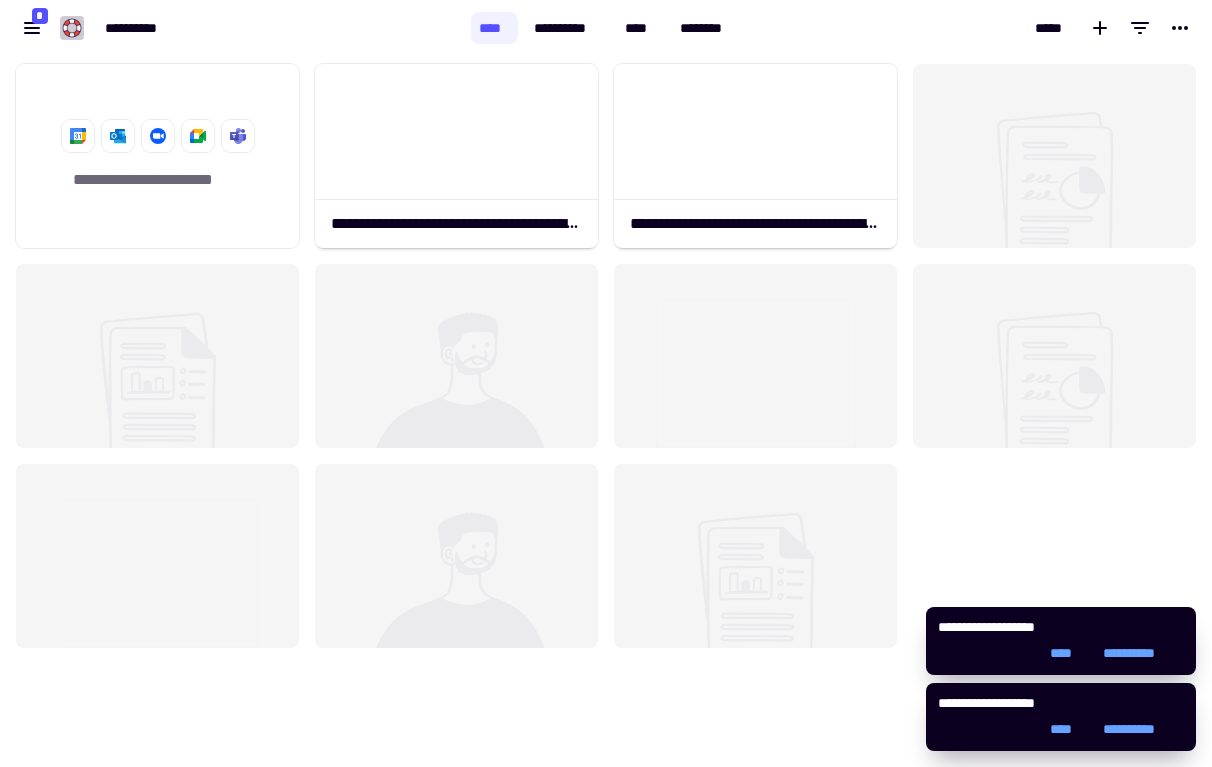 click on "**********" at bounding box center [606, 28] 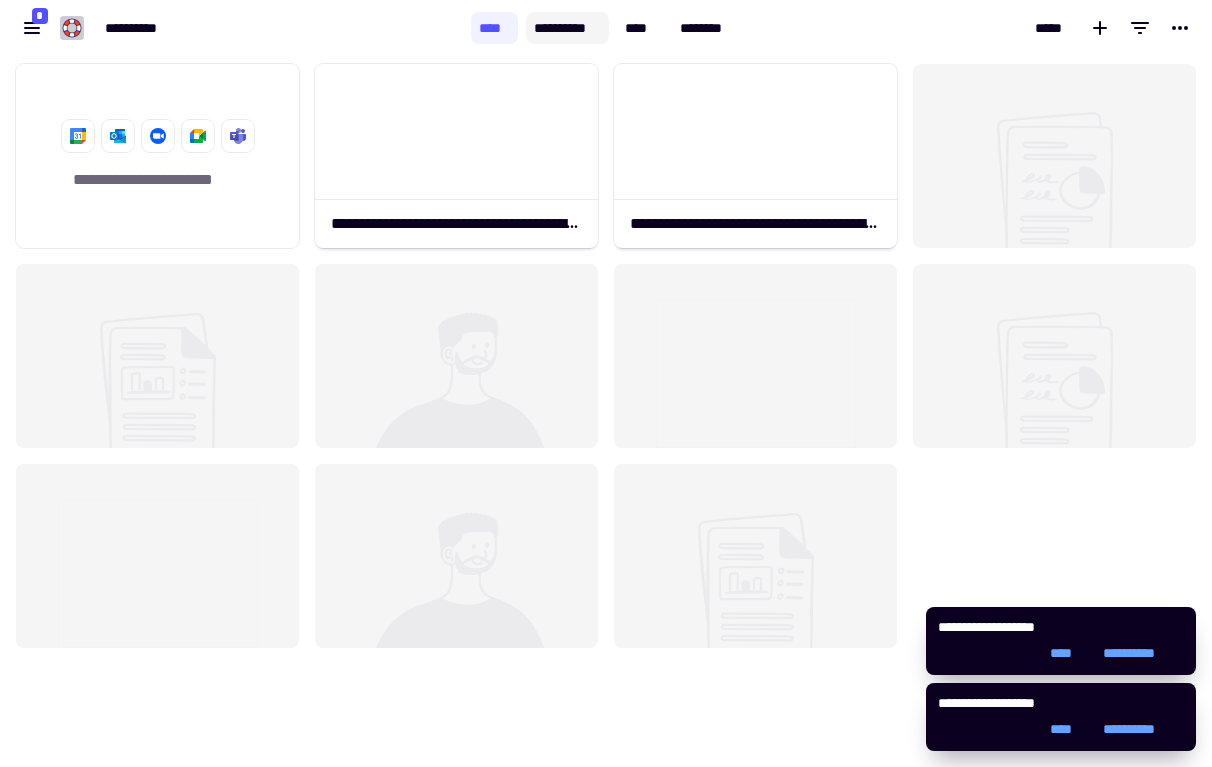 click on "**********" 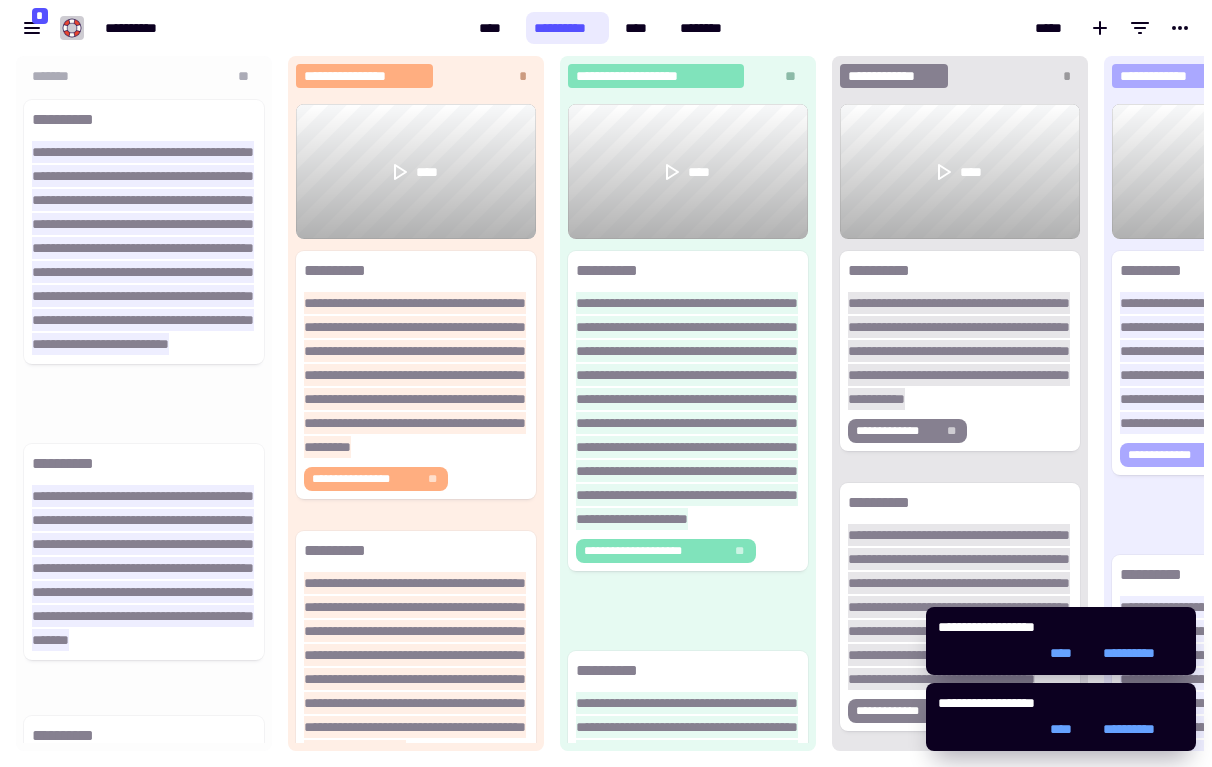scroll, scrollTop: 1, scrollLeft: 1, axis: both 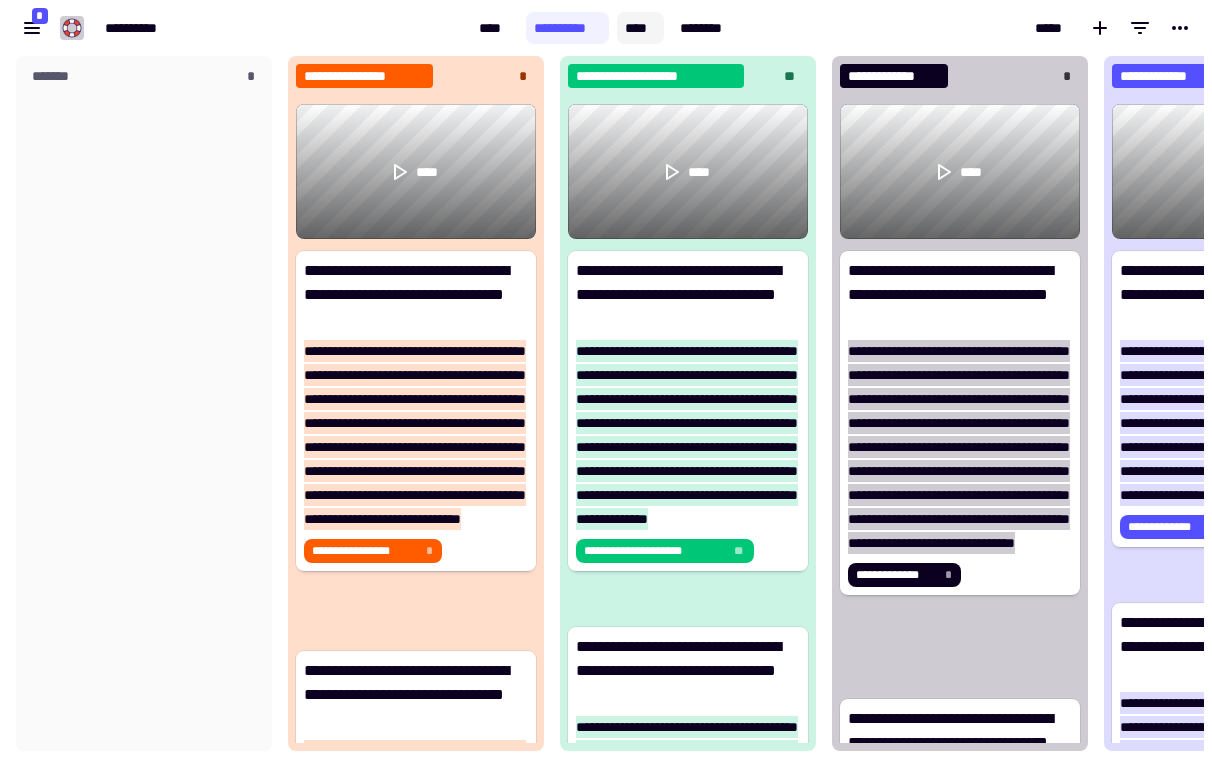 click on "****" 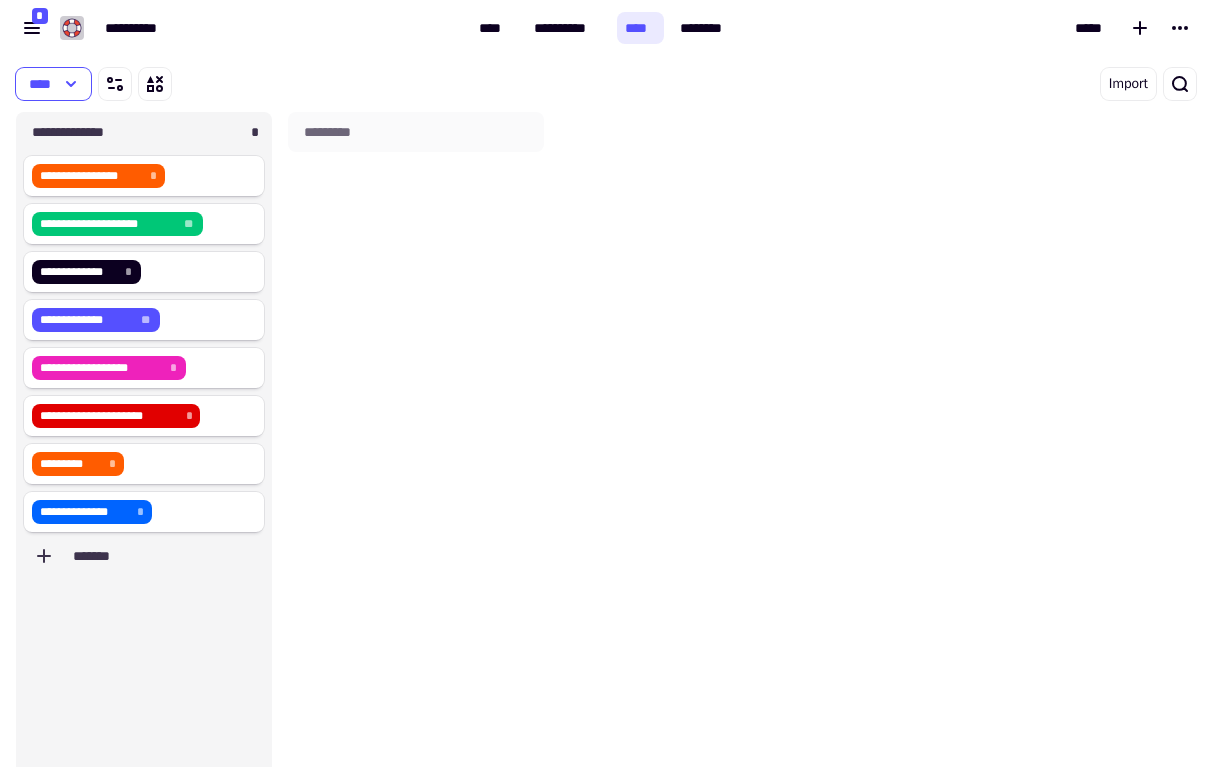 scroll, scrollTop: 1, scrollLeft: 1, axis: both 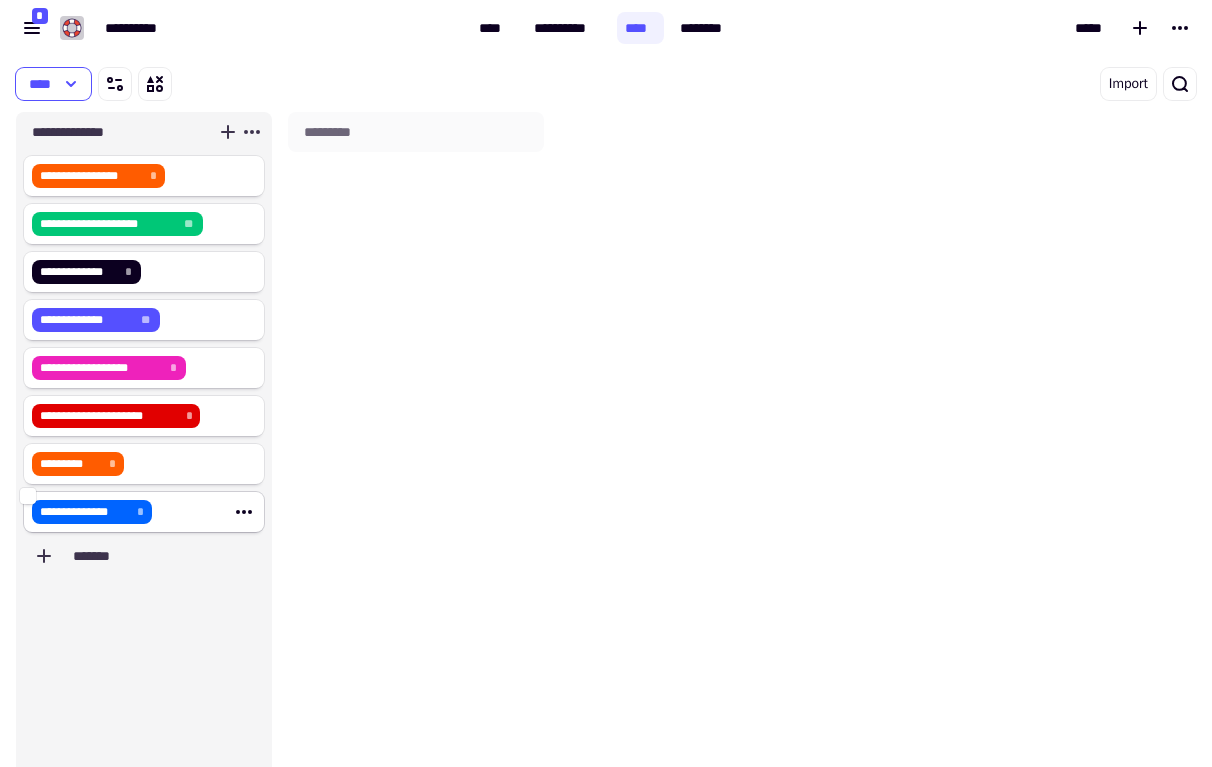 click on "**********" 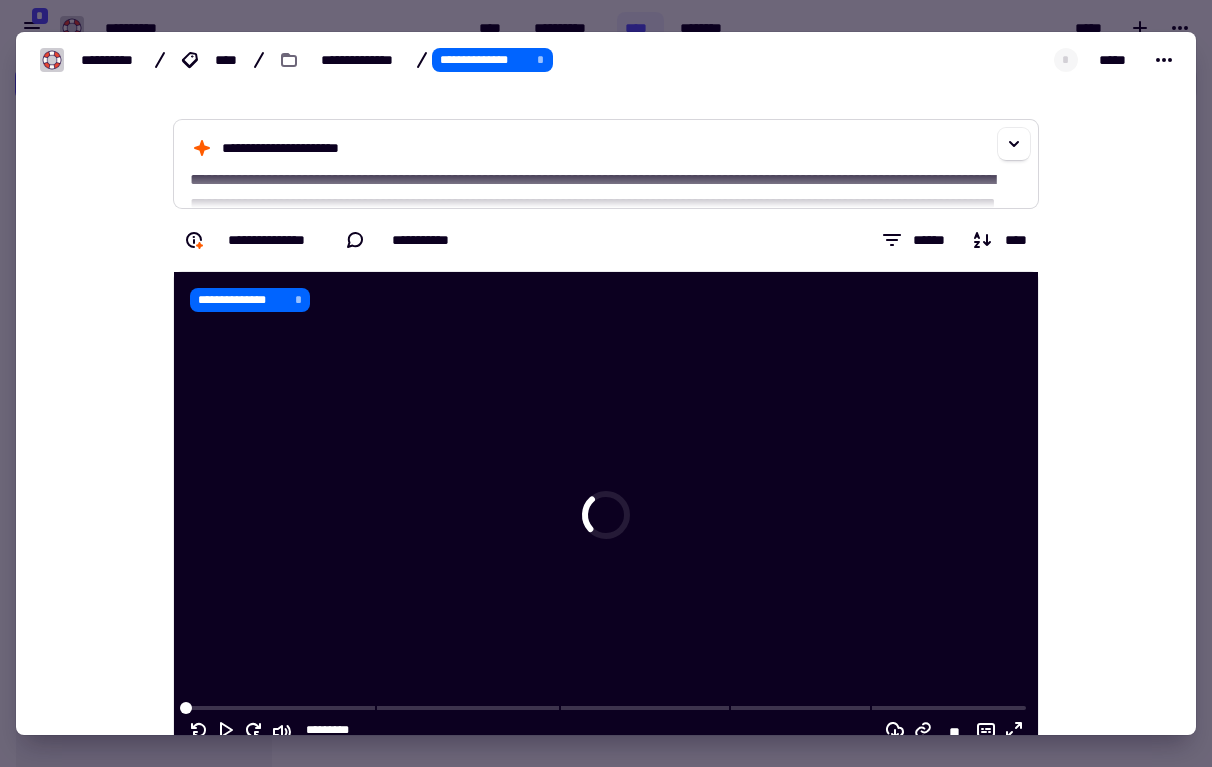 click on "**********" at bounding box center (606, 152) 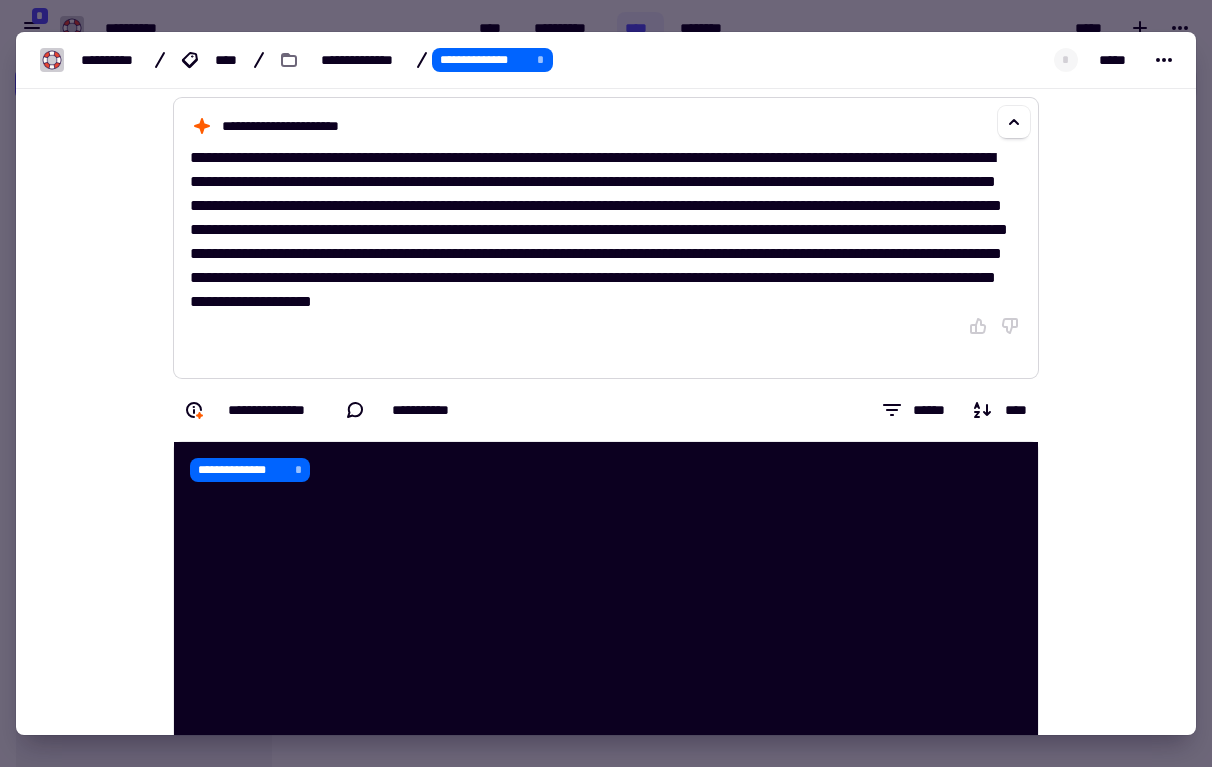 scroll, scrollTop: 45, scrollLeft: 0, axis: vertical 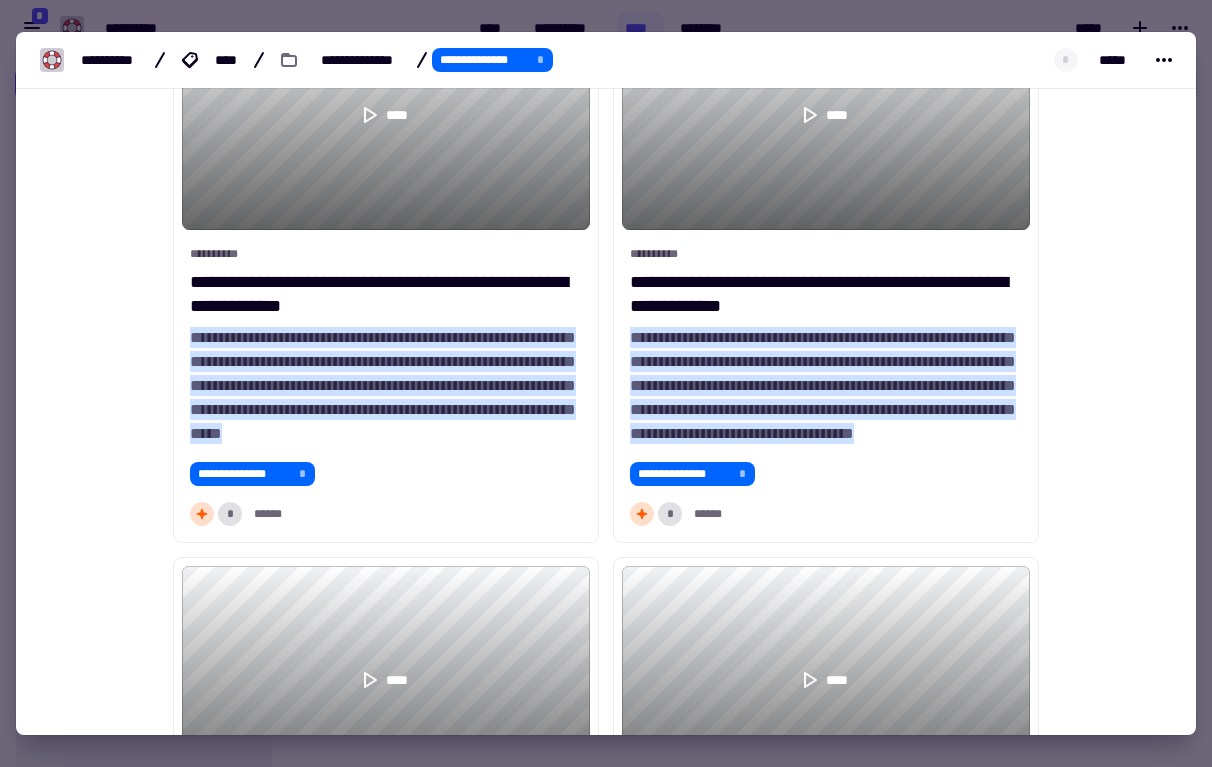 click at bounding box center [606, 383] 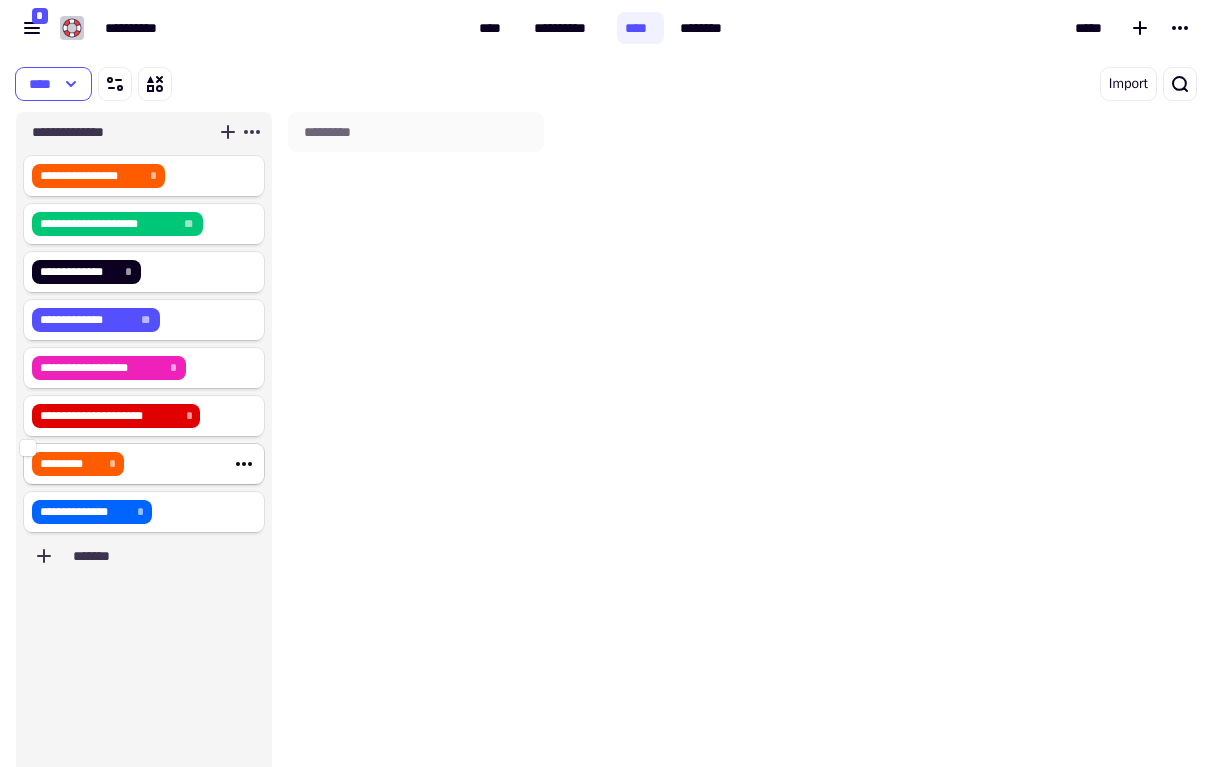click on "********* *" 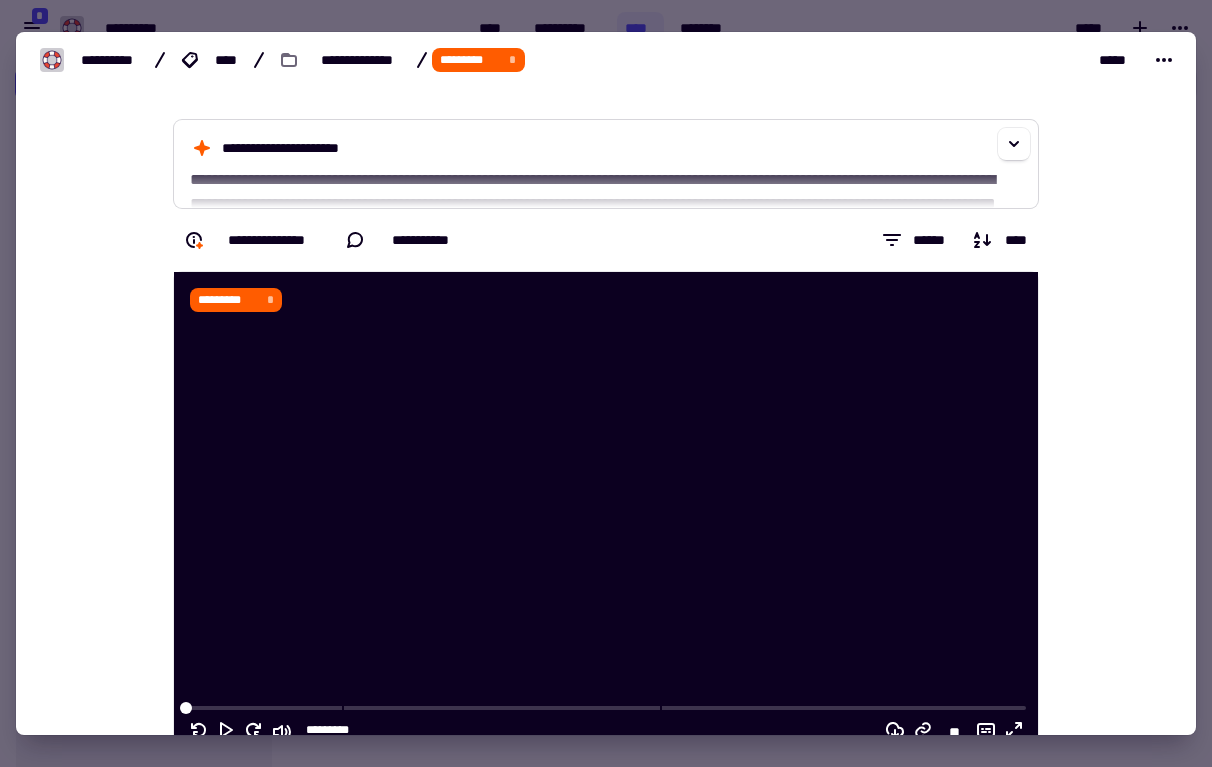 click on "**********" at bounding box center [606, 164] 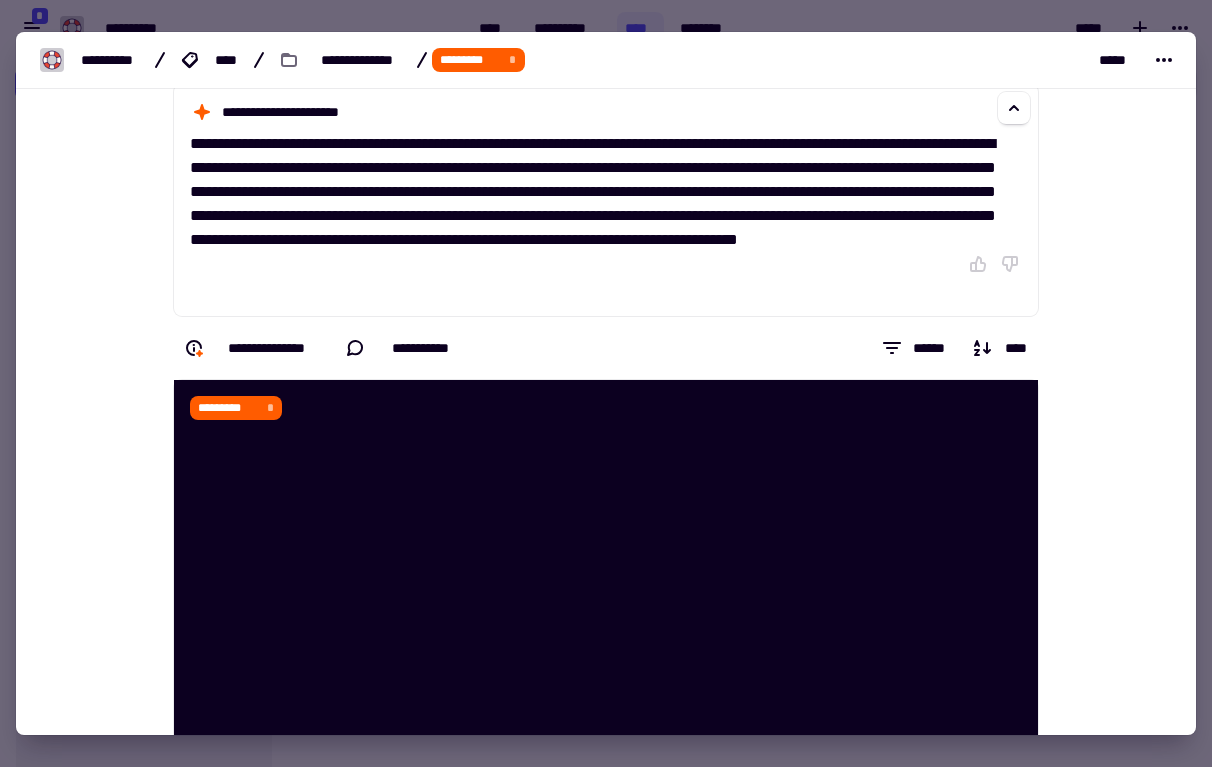 scroll, scrollTop: 34, scrollLeft: 0, axis: vertical 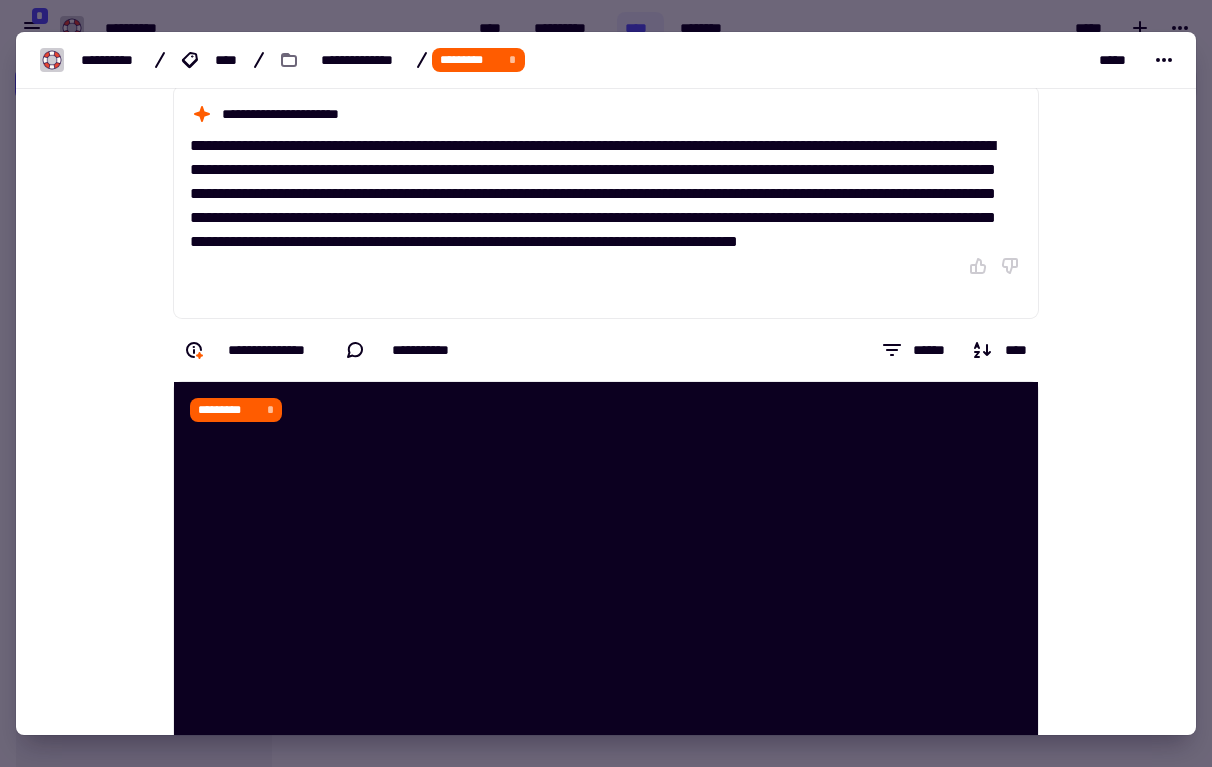 click at bounding box center (606, 383) 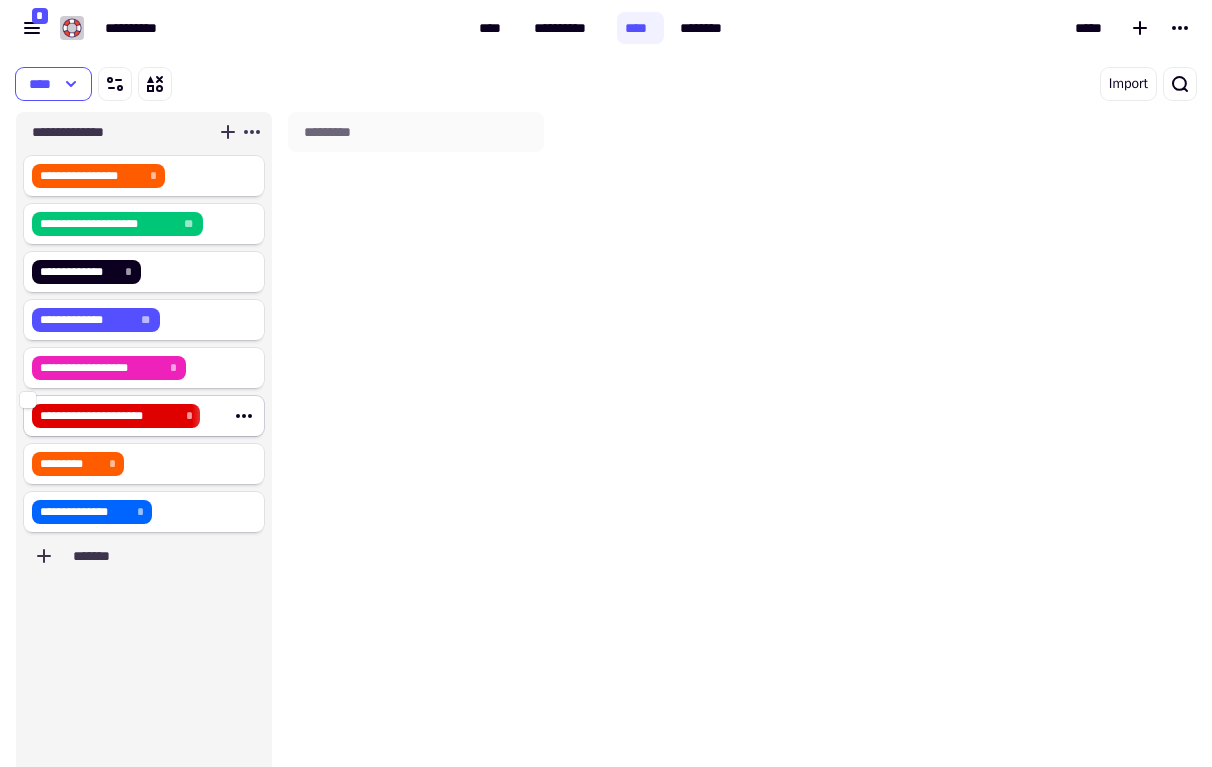 click on "**********" 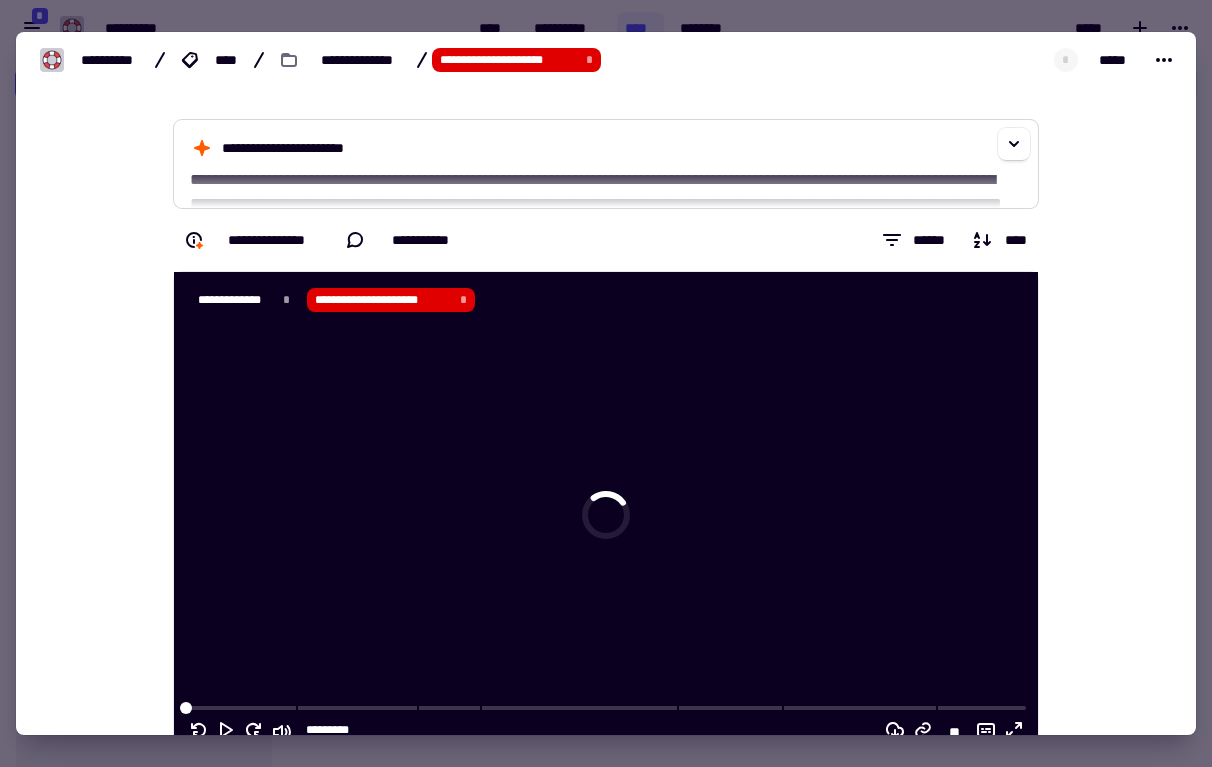 click on "**********" at bounding box center (606, 164) 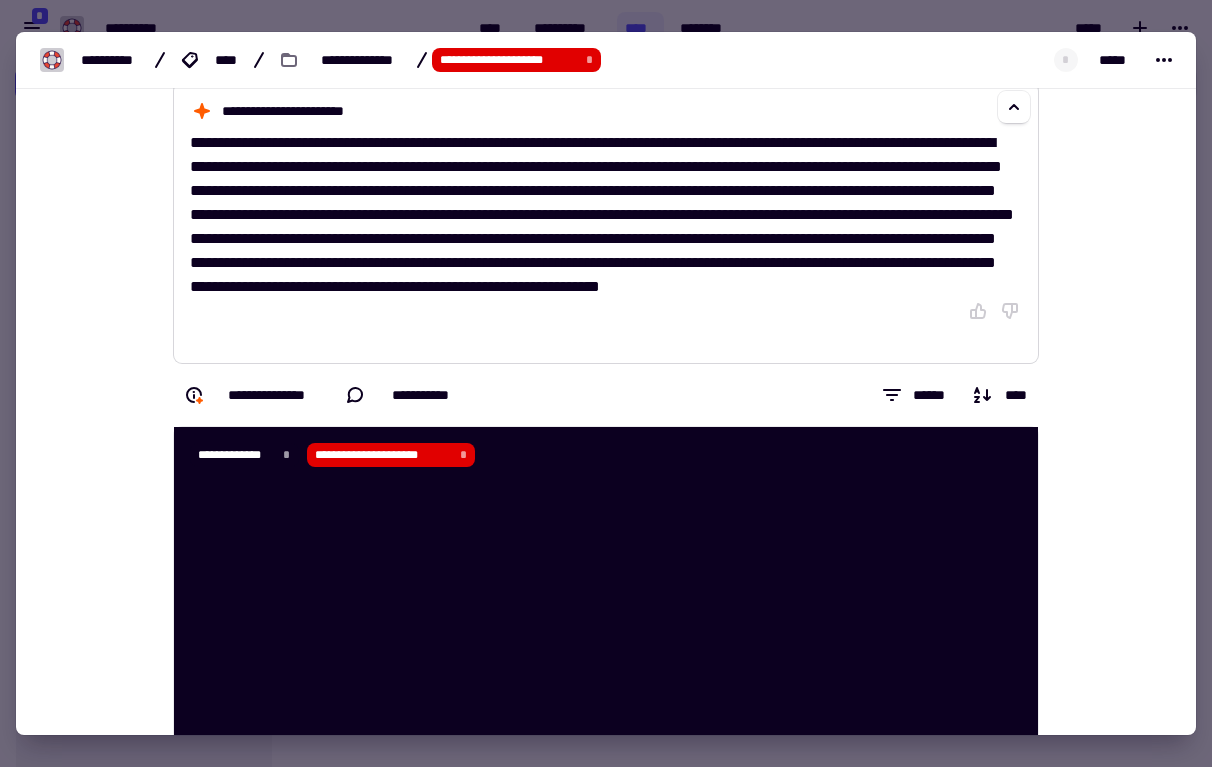 scroll, scrollTop: 33, scrollLeft: 0, axis: vertical 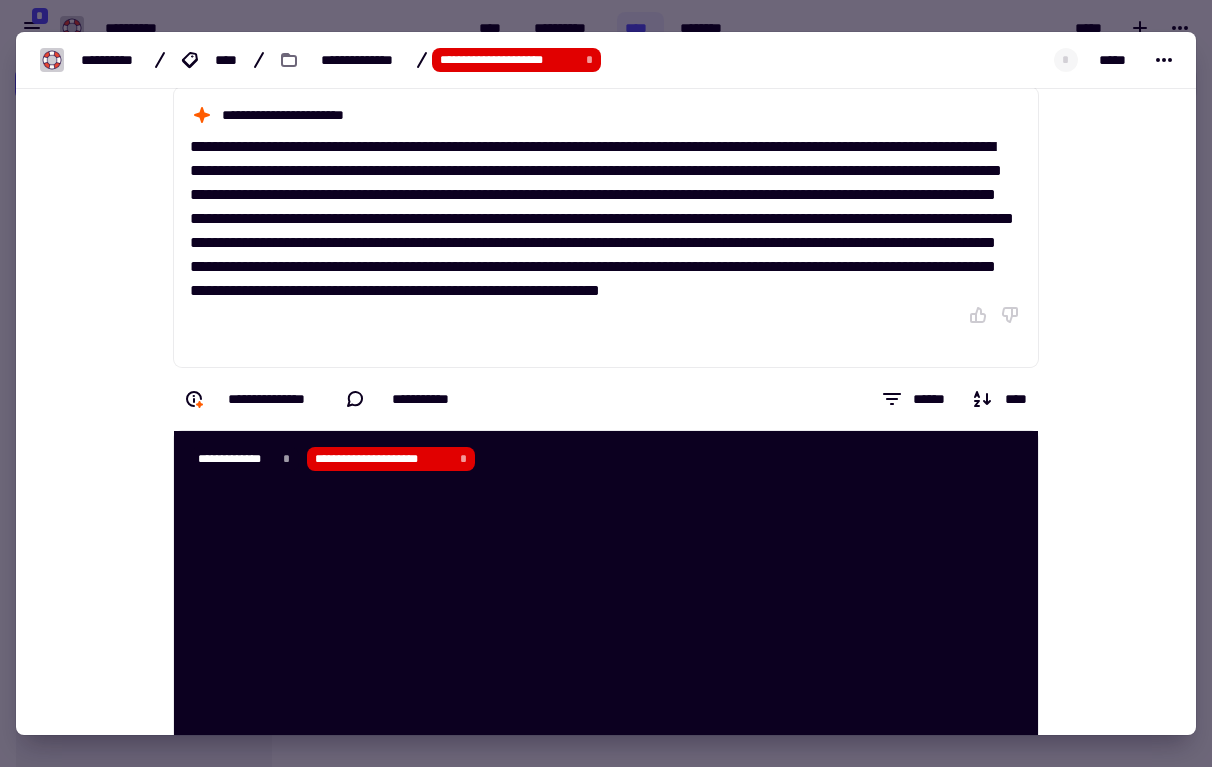 click at bounding box center [606, 383] 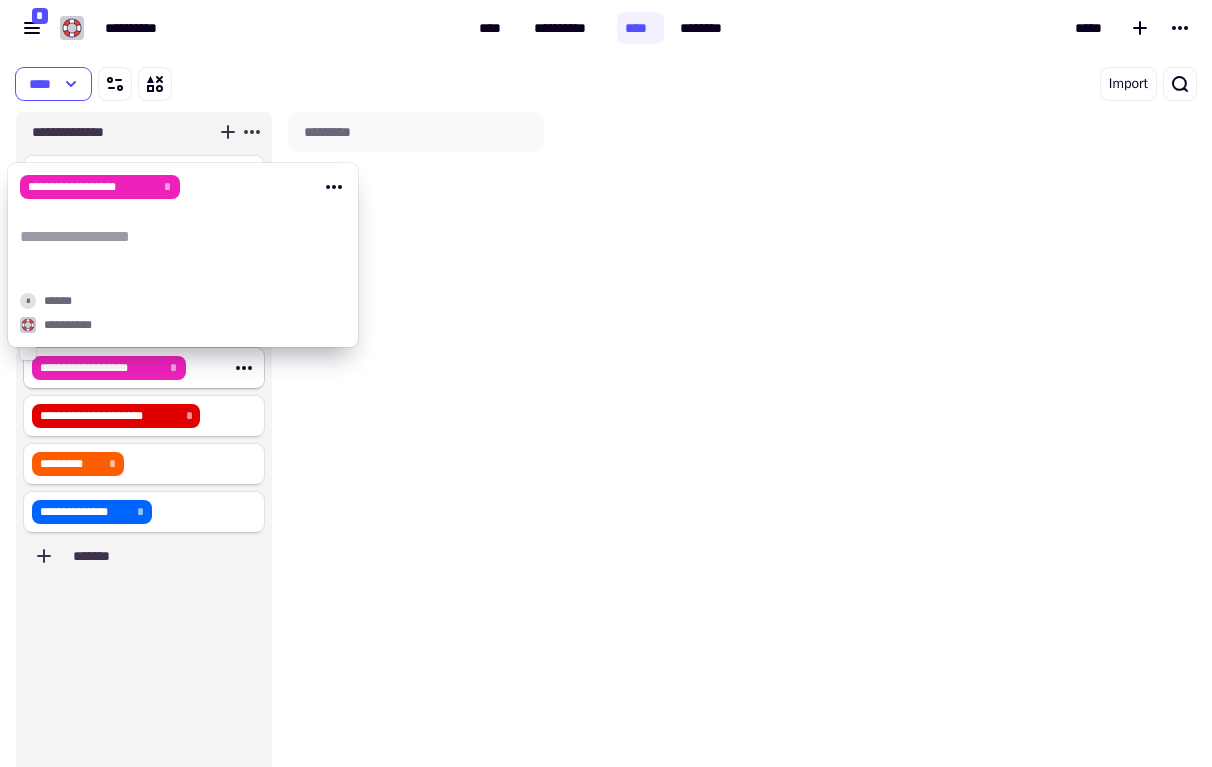 click on "**********" 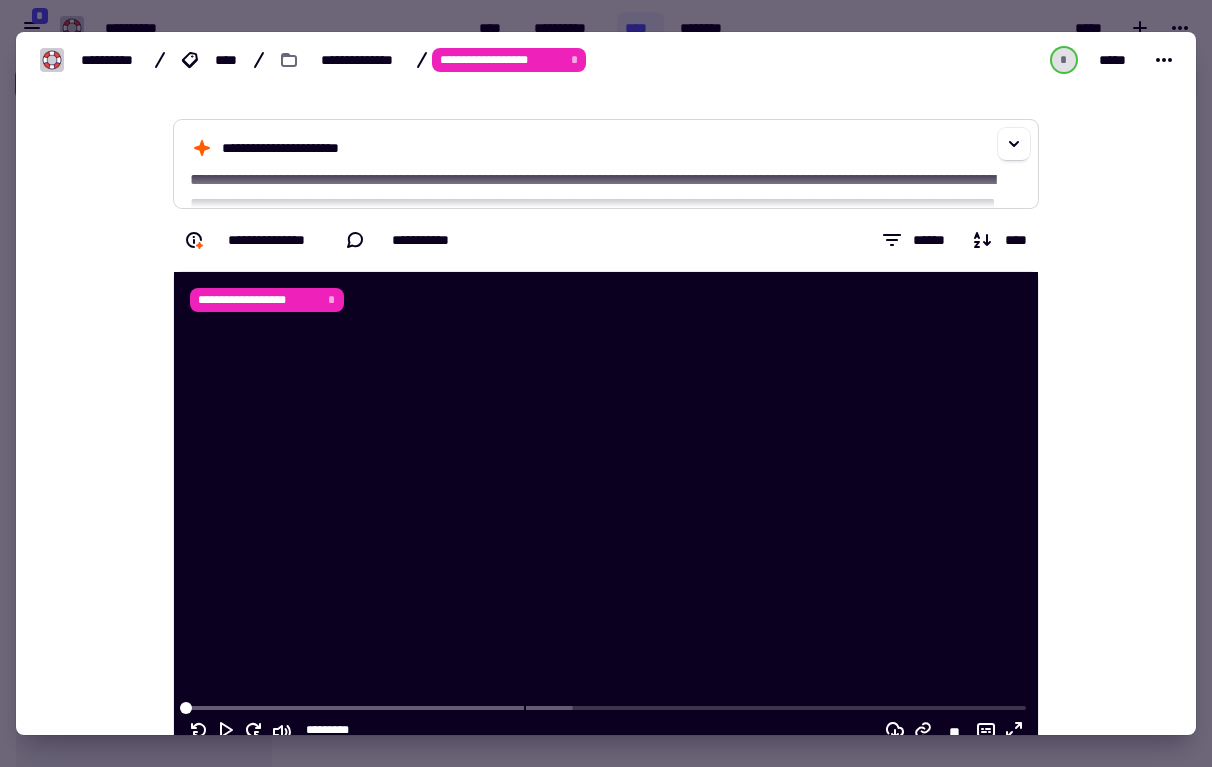 click on "**********" at bounding box center [606, 164] 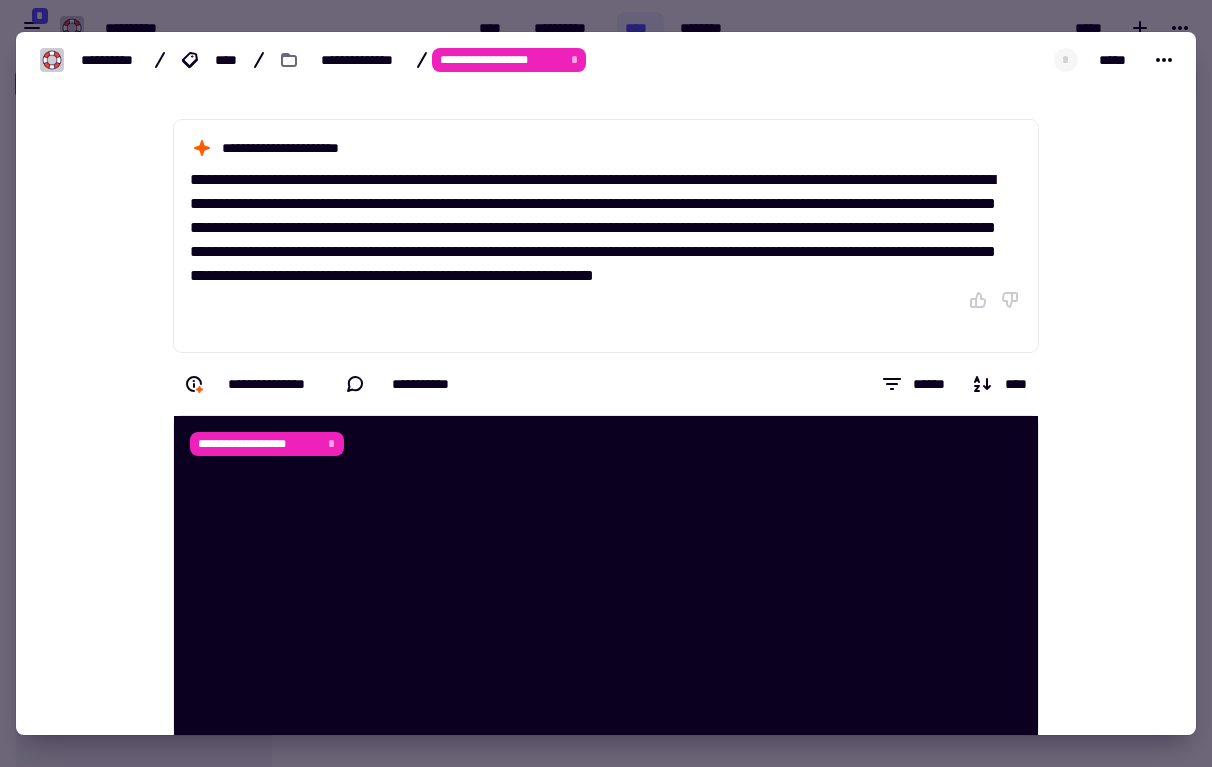 click at bounding box center (606, 383) 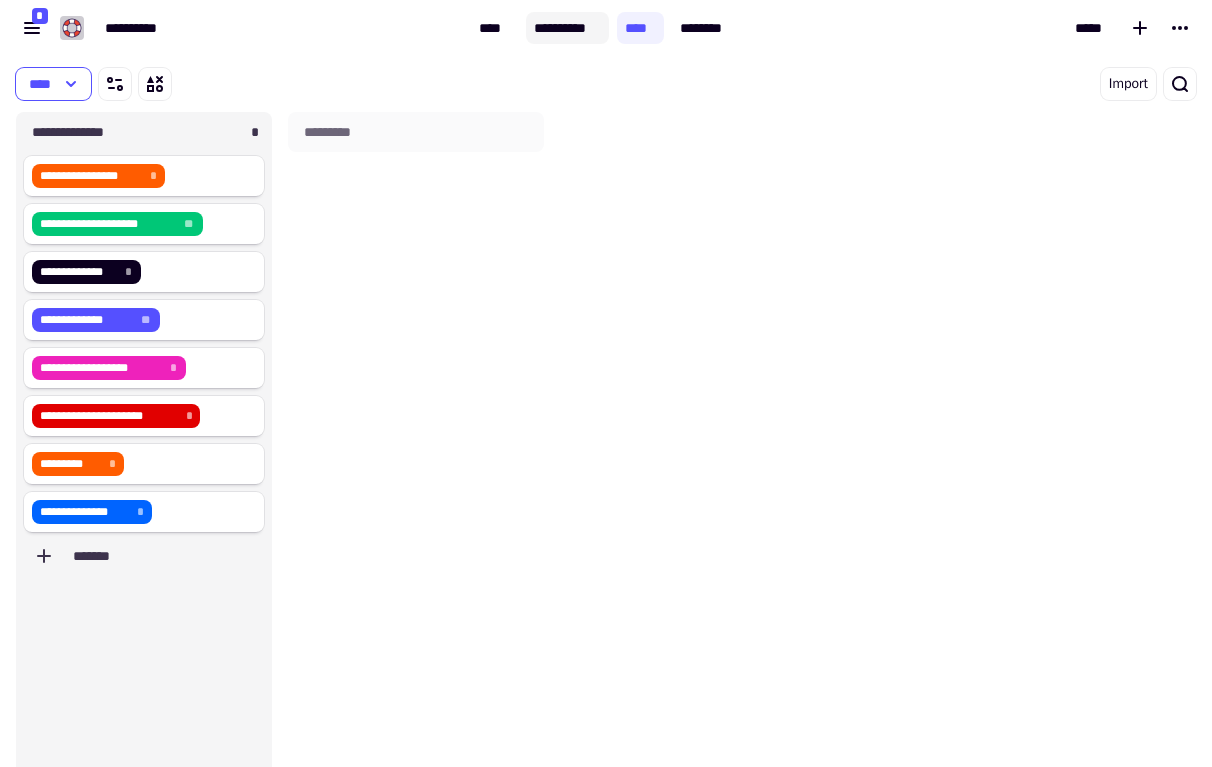 click on "**********" 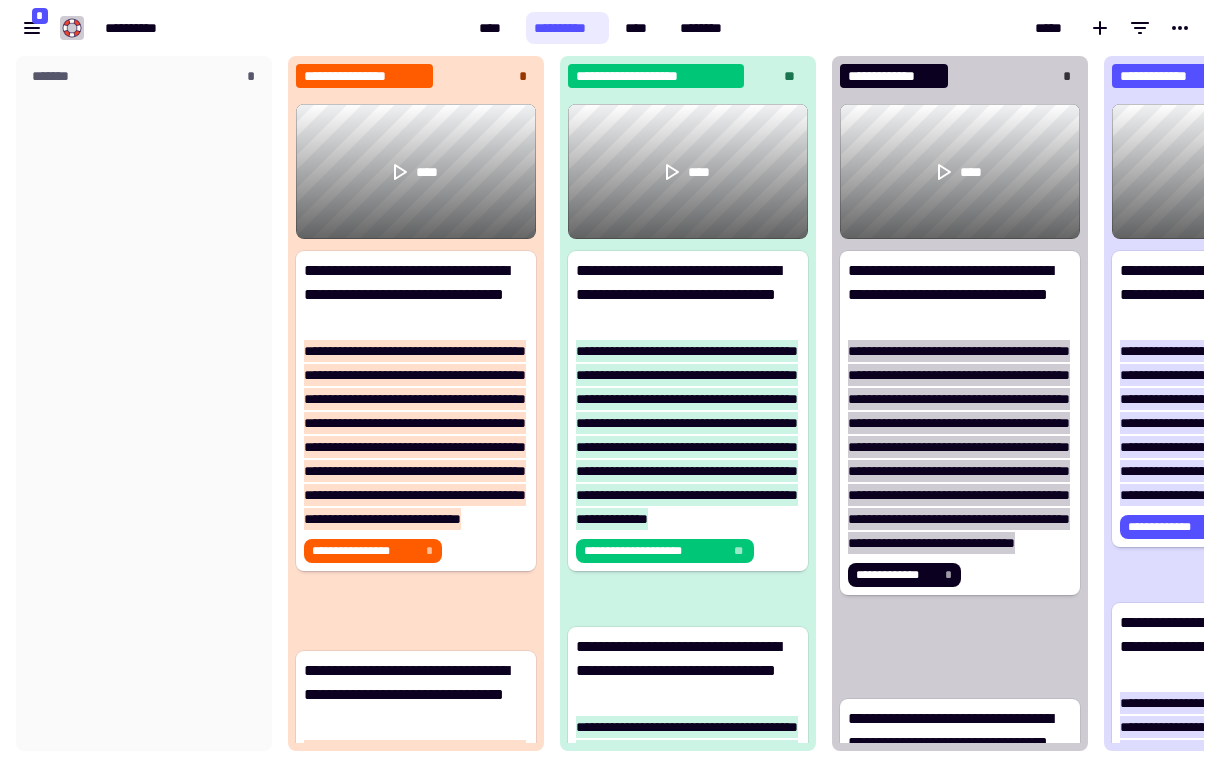 scroll, scrollTop: 1, scrollLeft: 1, axis: both 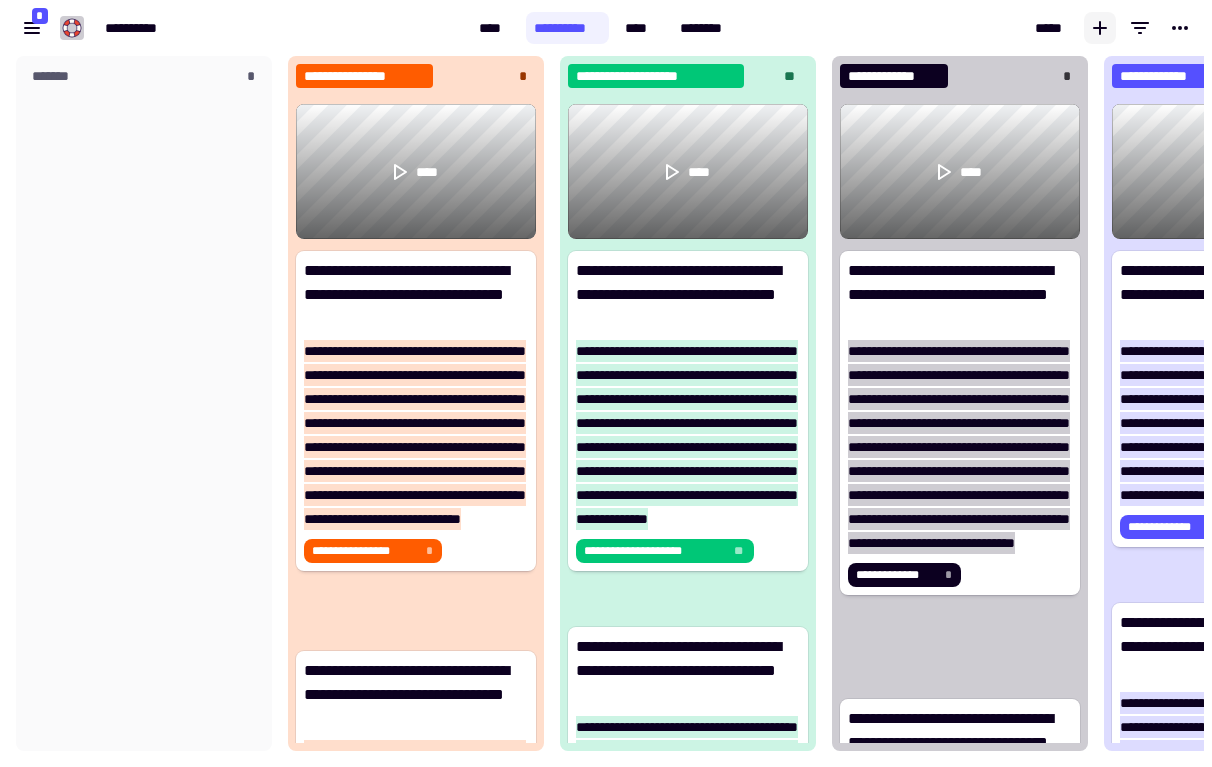 click 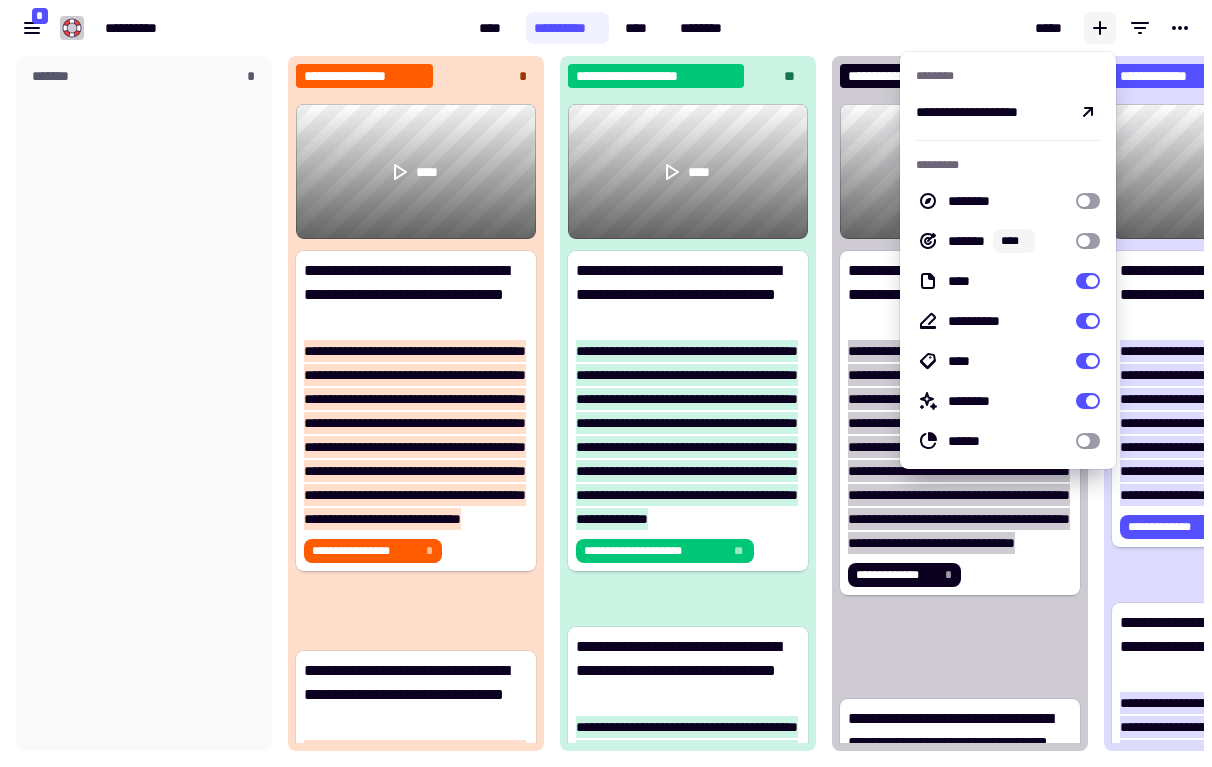 click 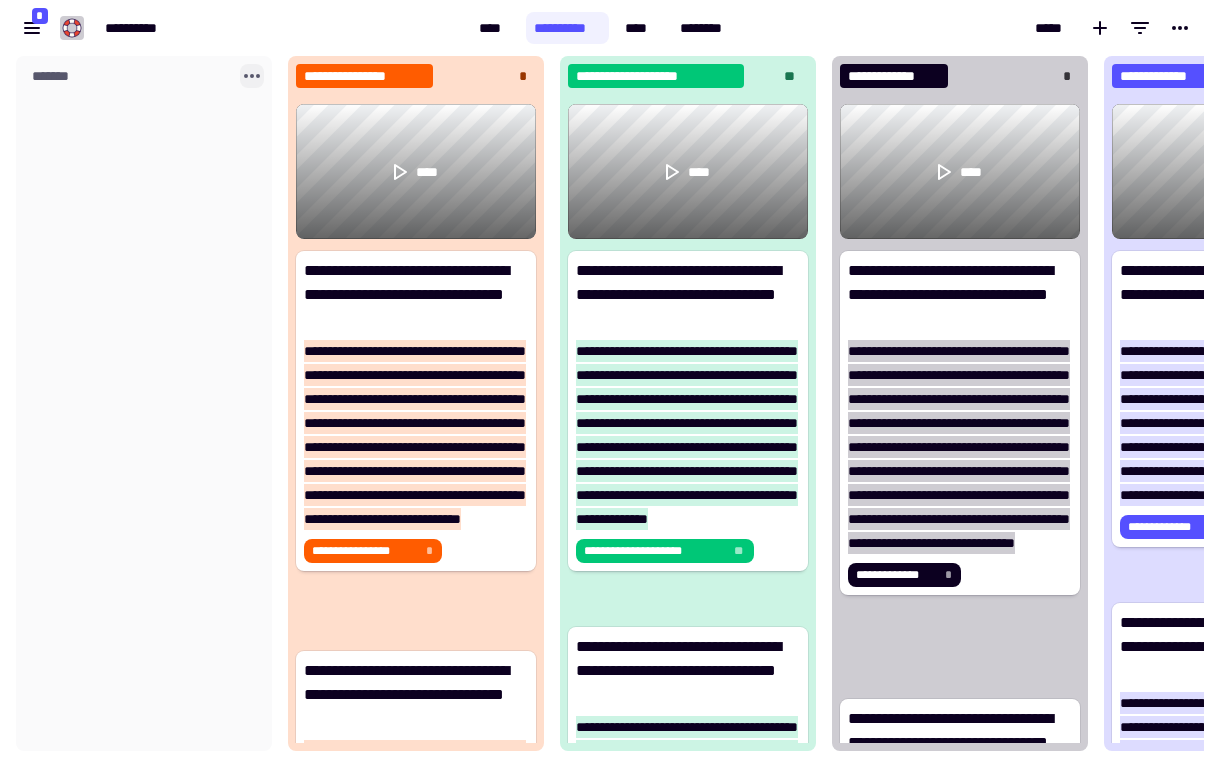click 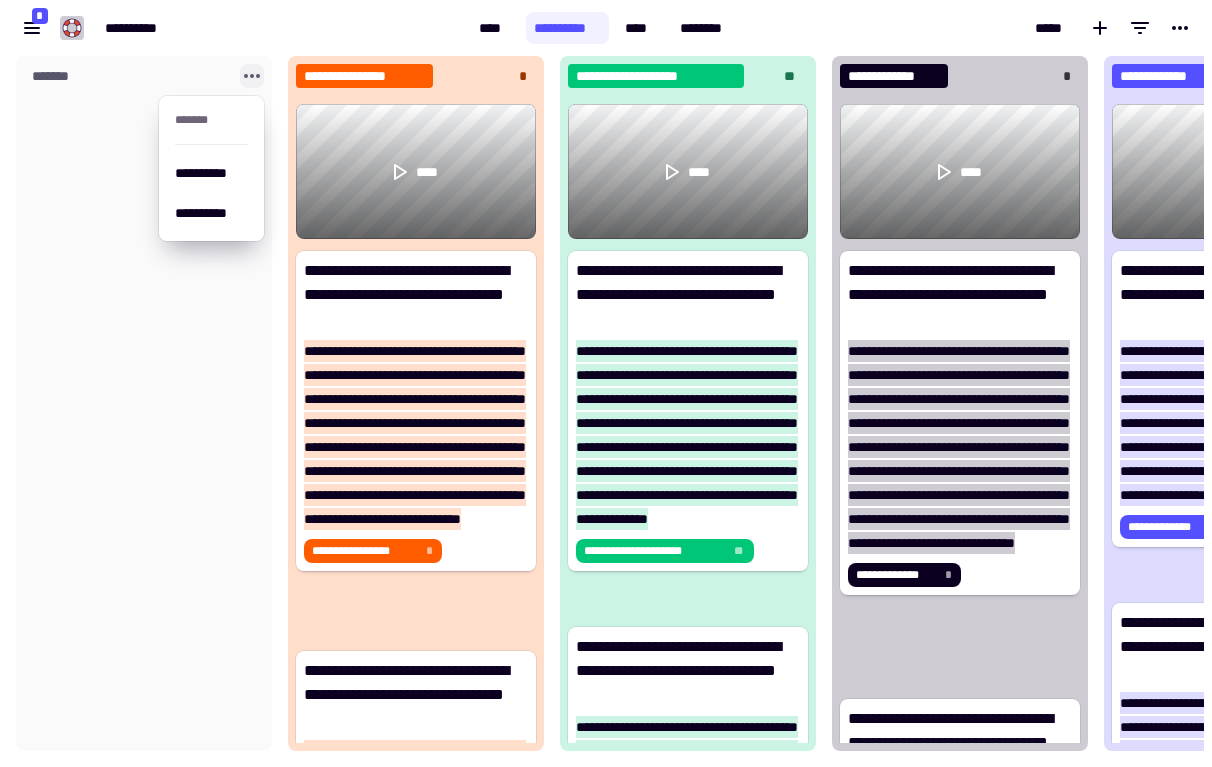 click 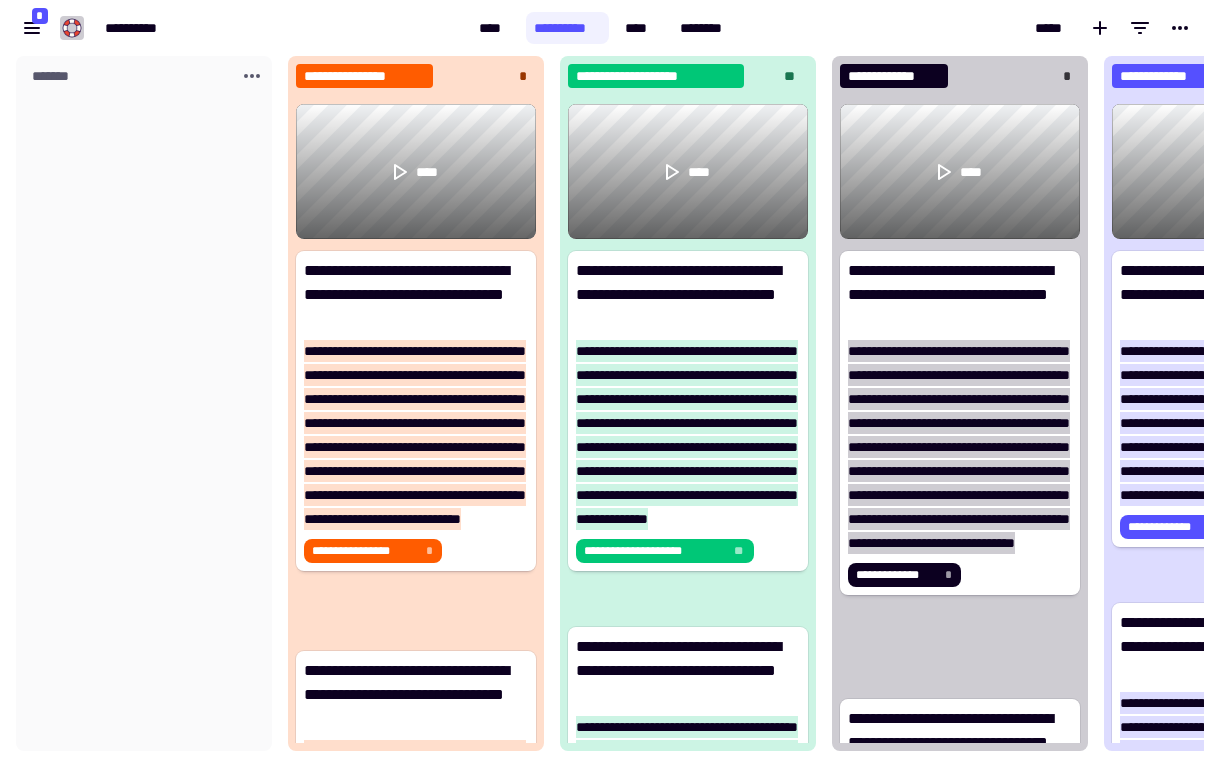 click 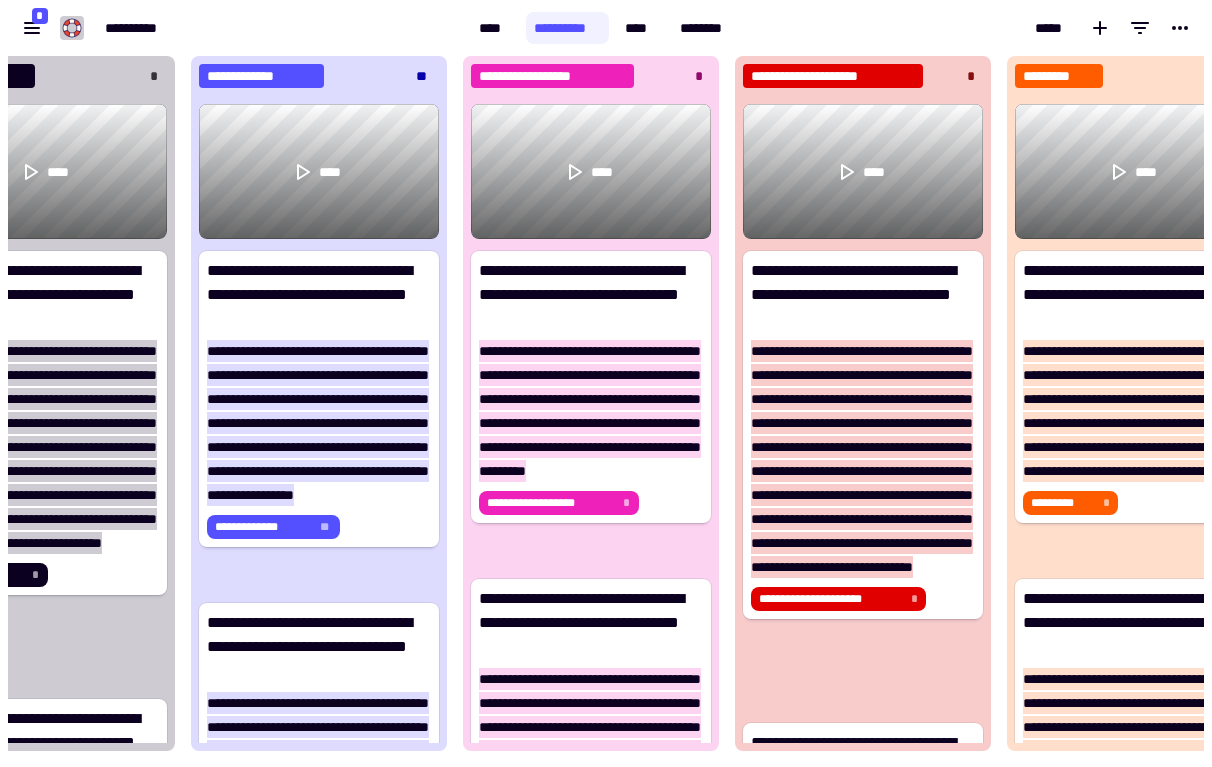 scroll, scrollTop: 0, scrollLeft: 1524, axis: horizontal 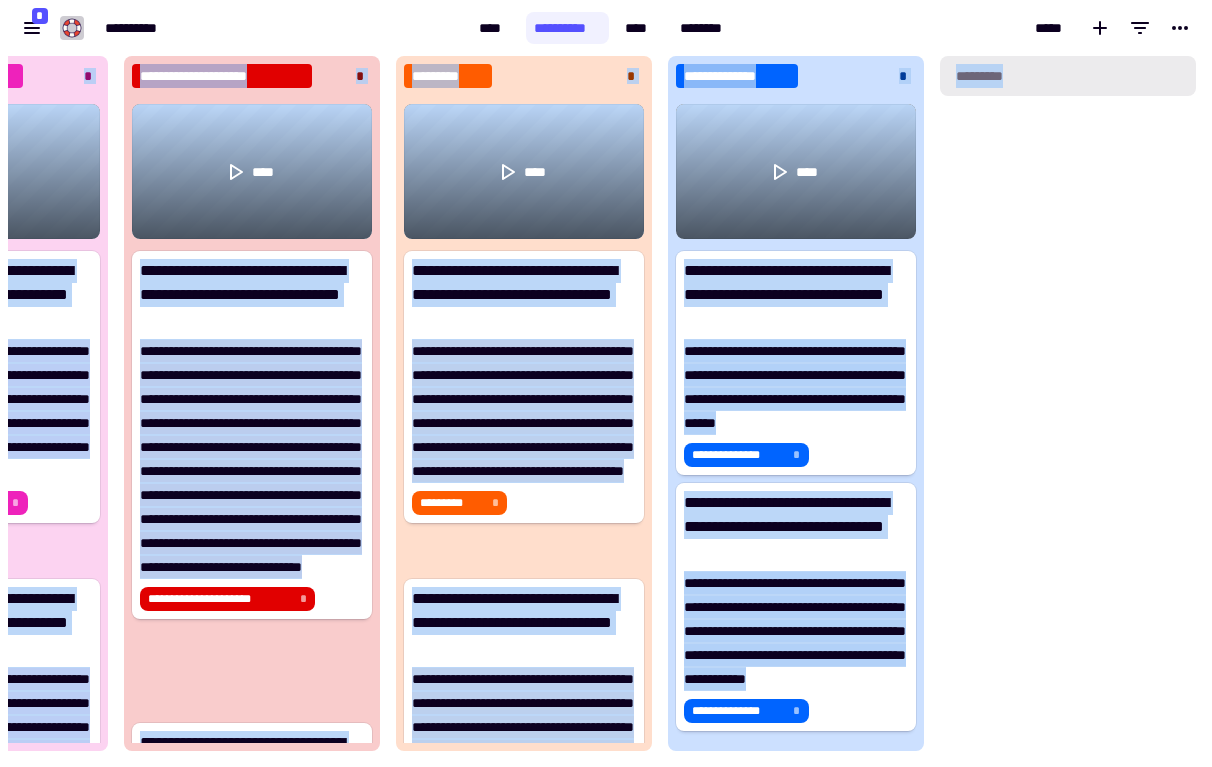 click on "*********" 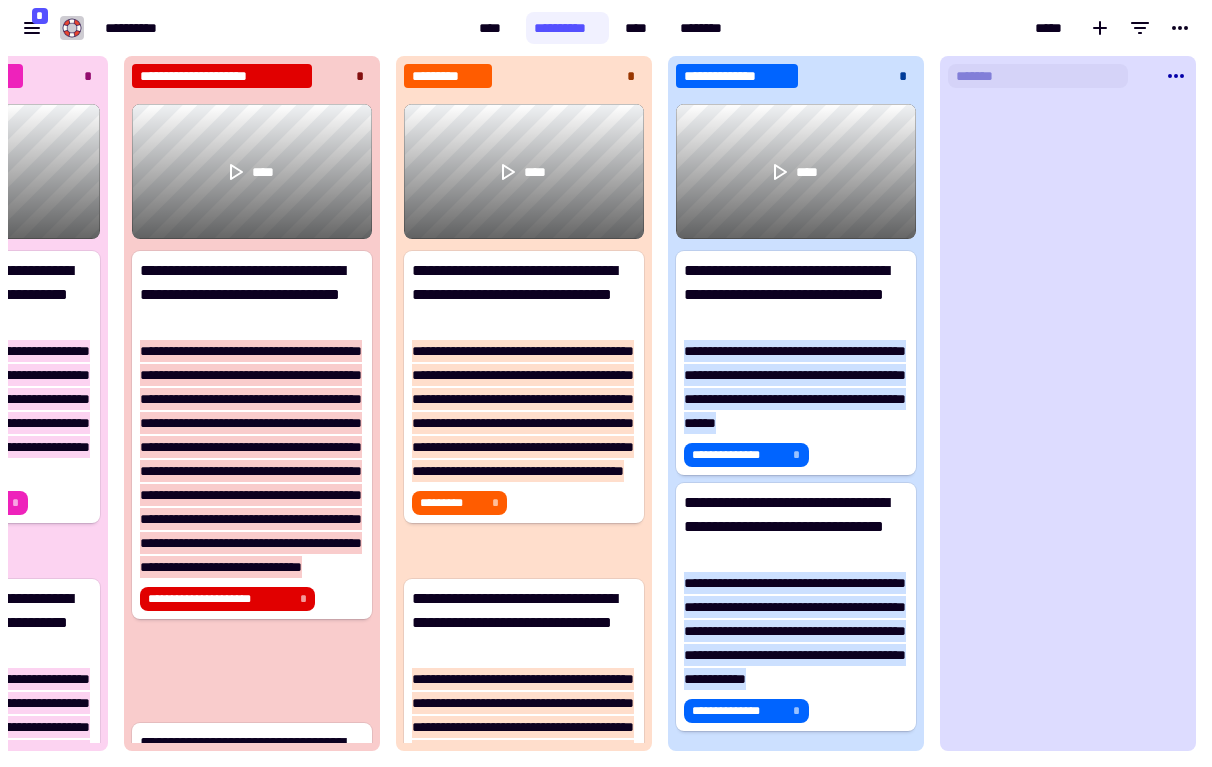 drag, startPoint x: 962, startPoint y: 76, endPoint x: 999, endPoint y: 76, distance: 37 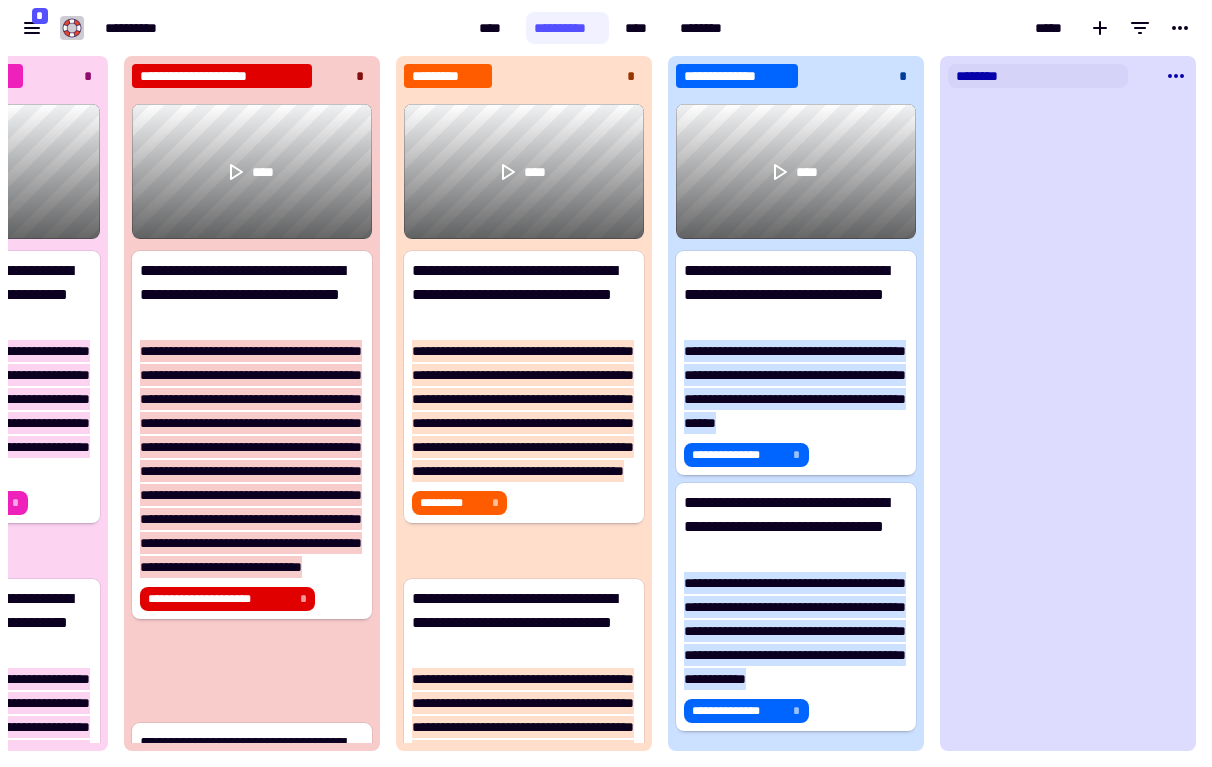 type on "*********" 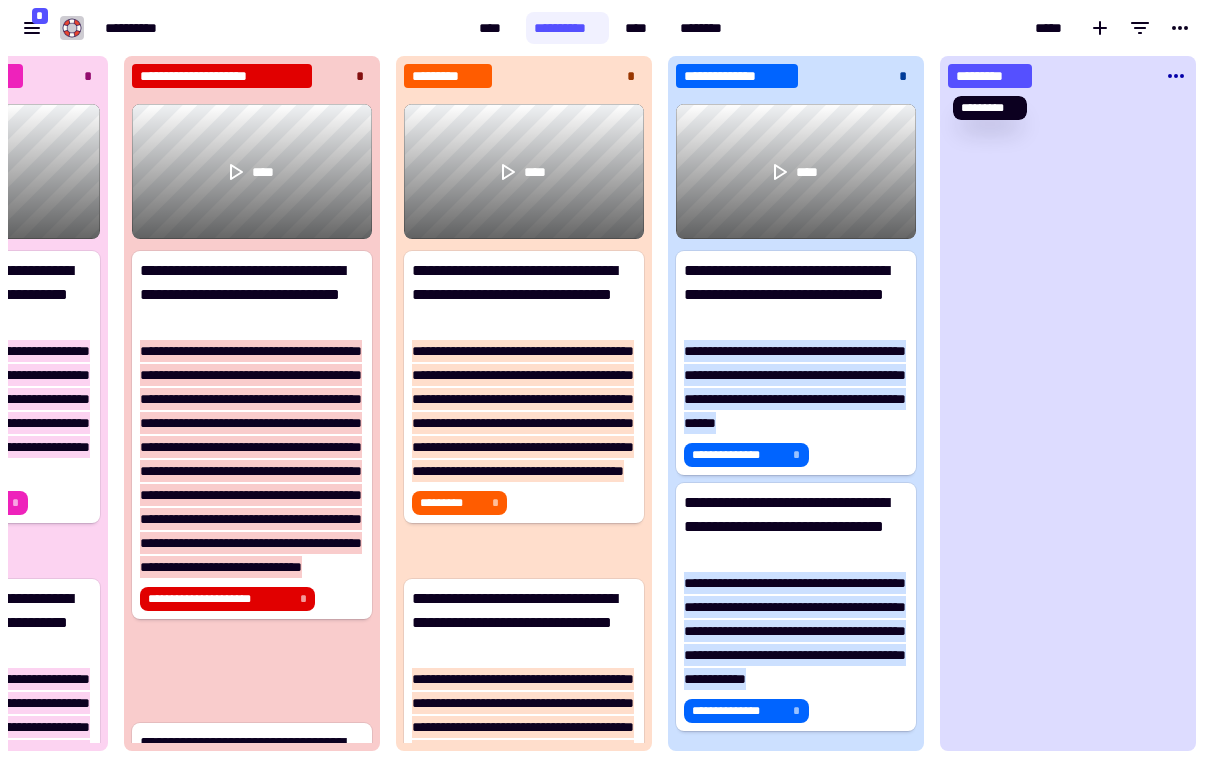 scroll, scrollTop: 1, scrollLeft: 1, axis: both 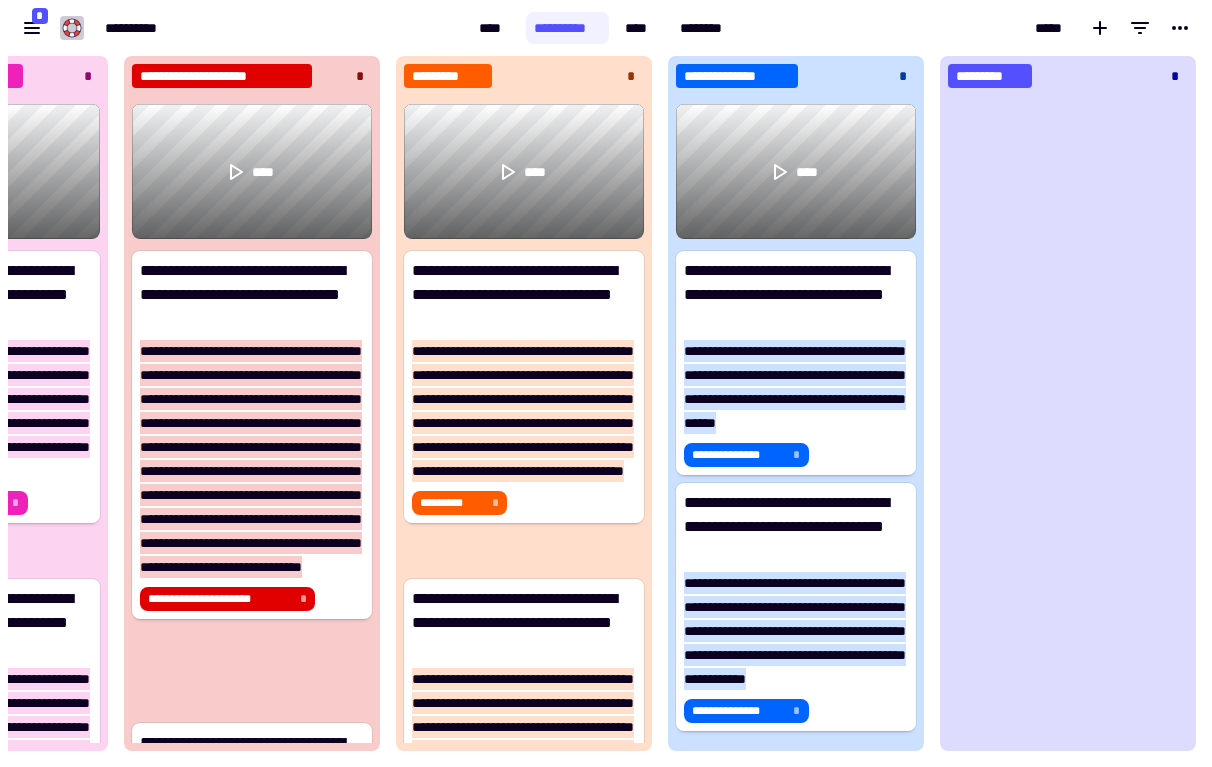 click on "*****" at bounding box center [976, 28] 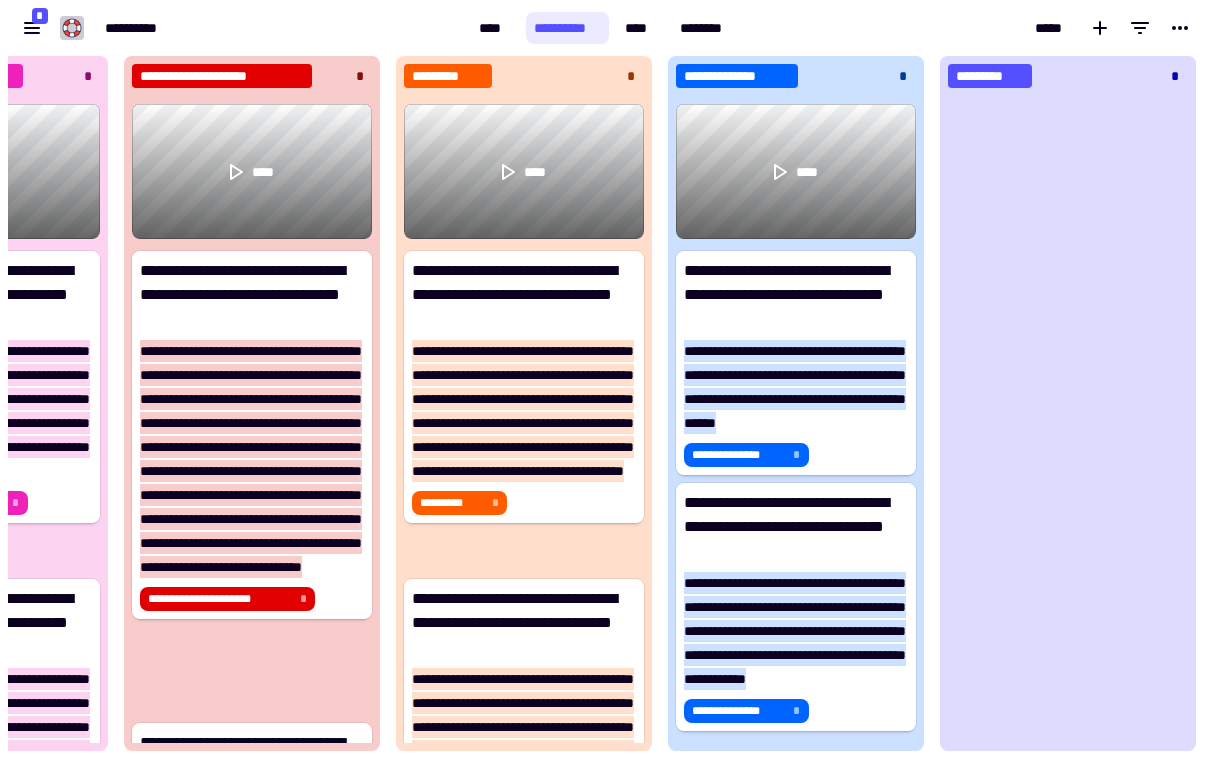 click on "**********" 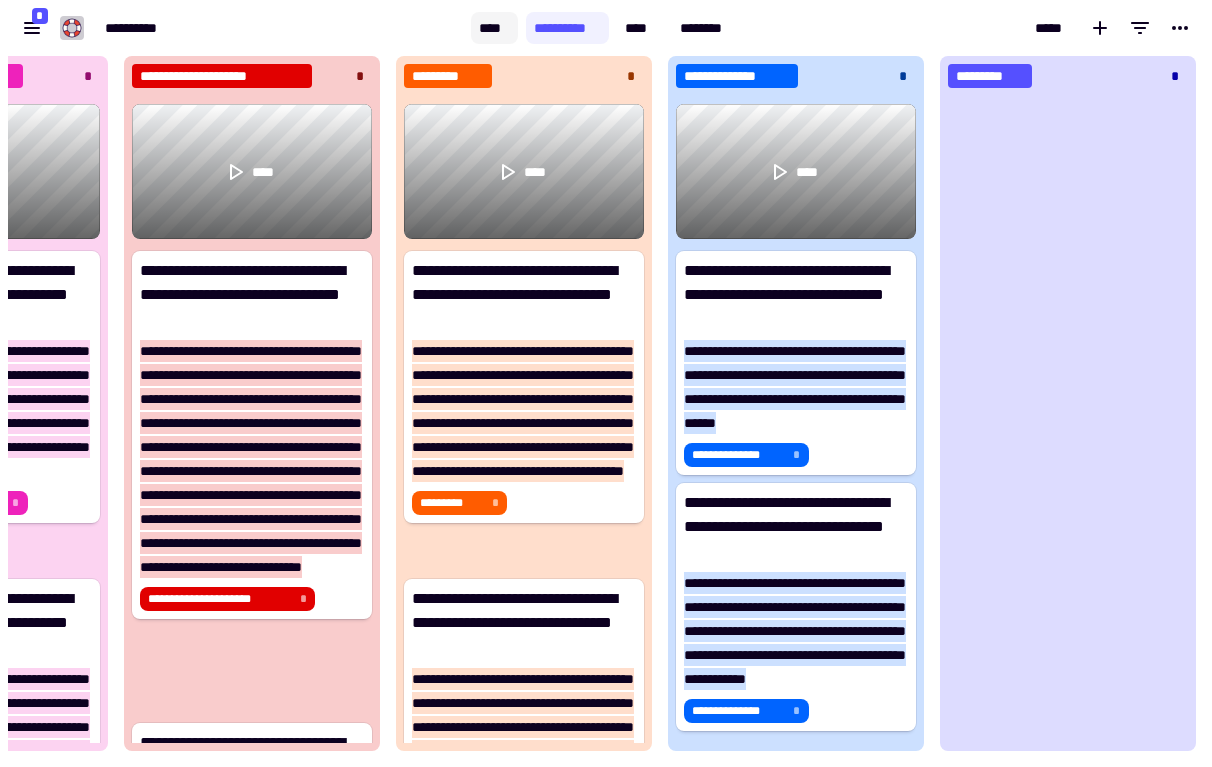 click on "****" 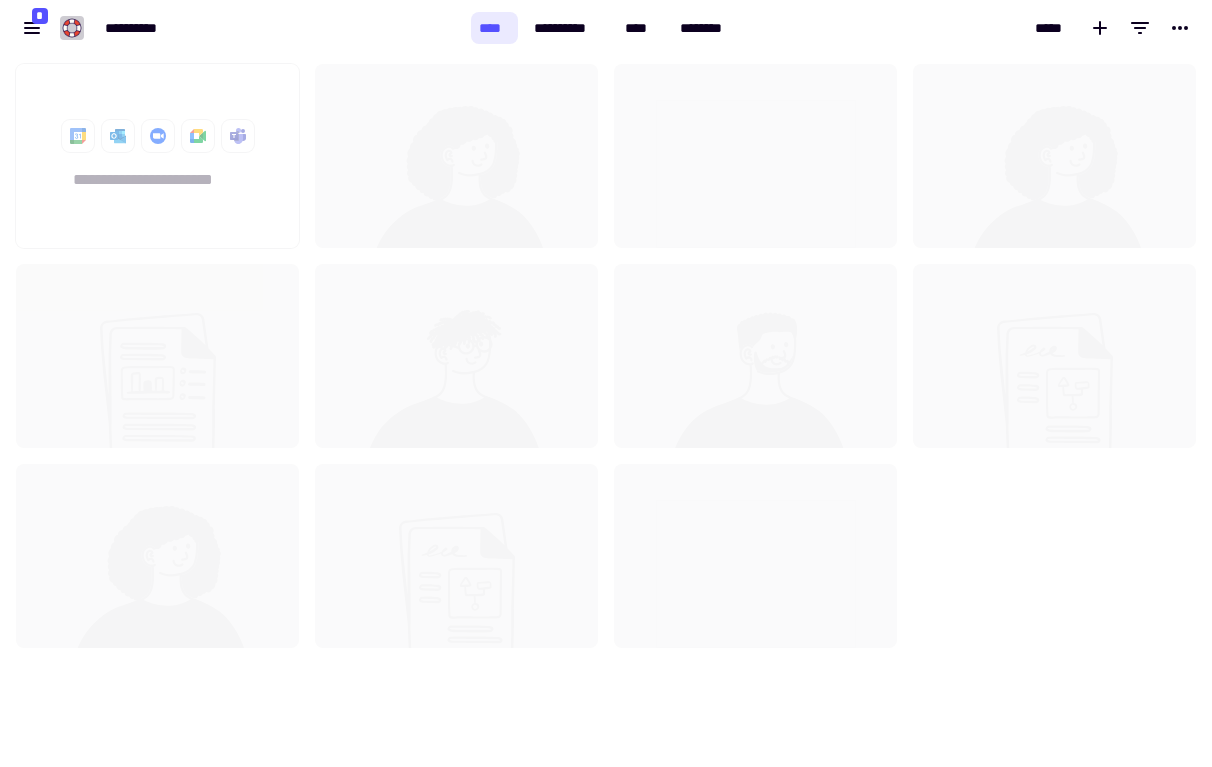 scroll, scrollTop: 1, scrollLeft: 1, axis: both 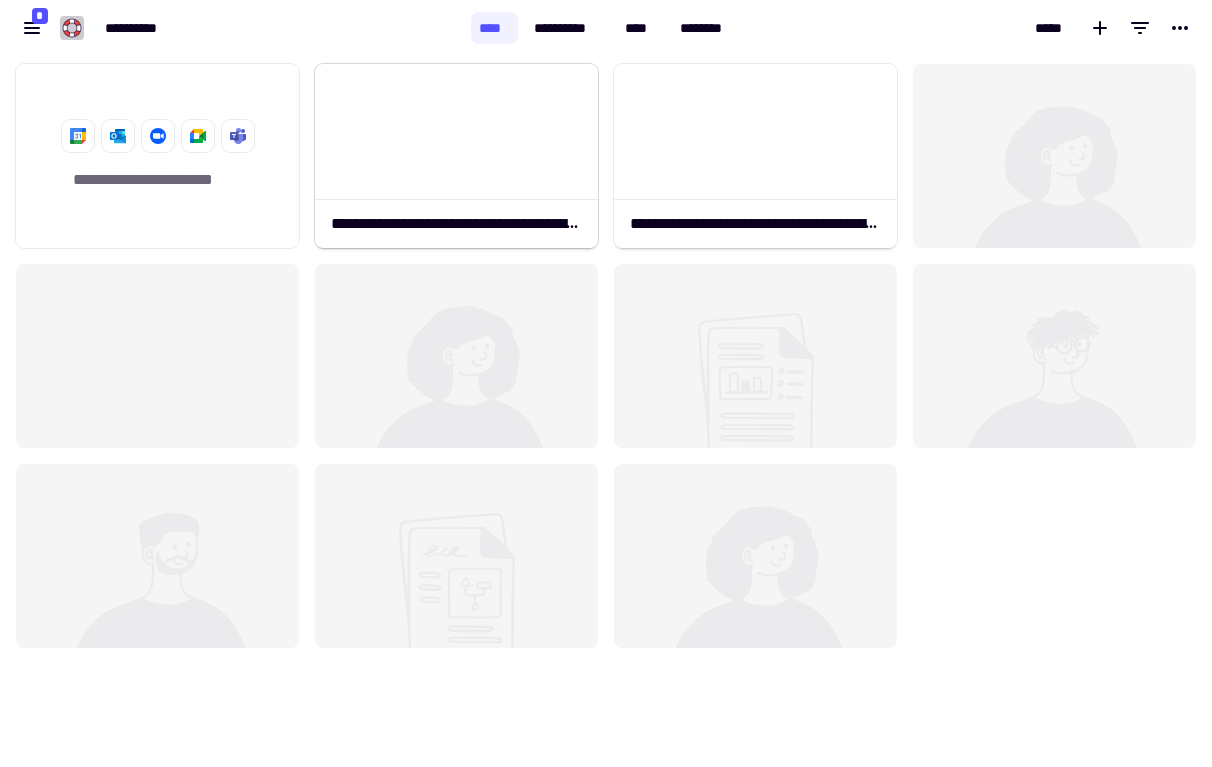click 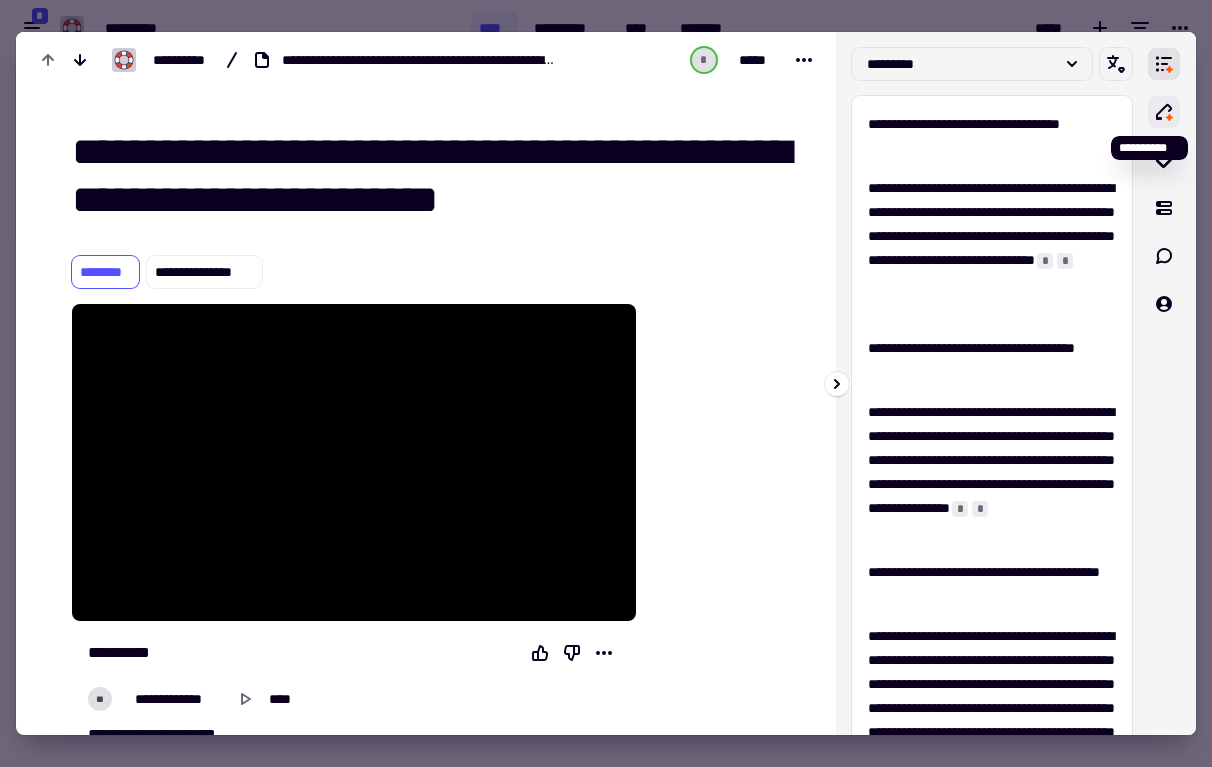 click 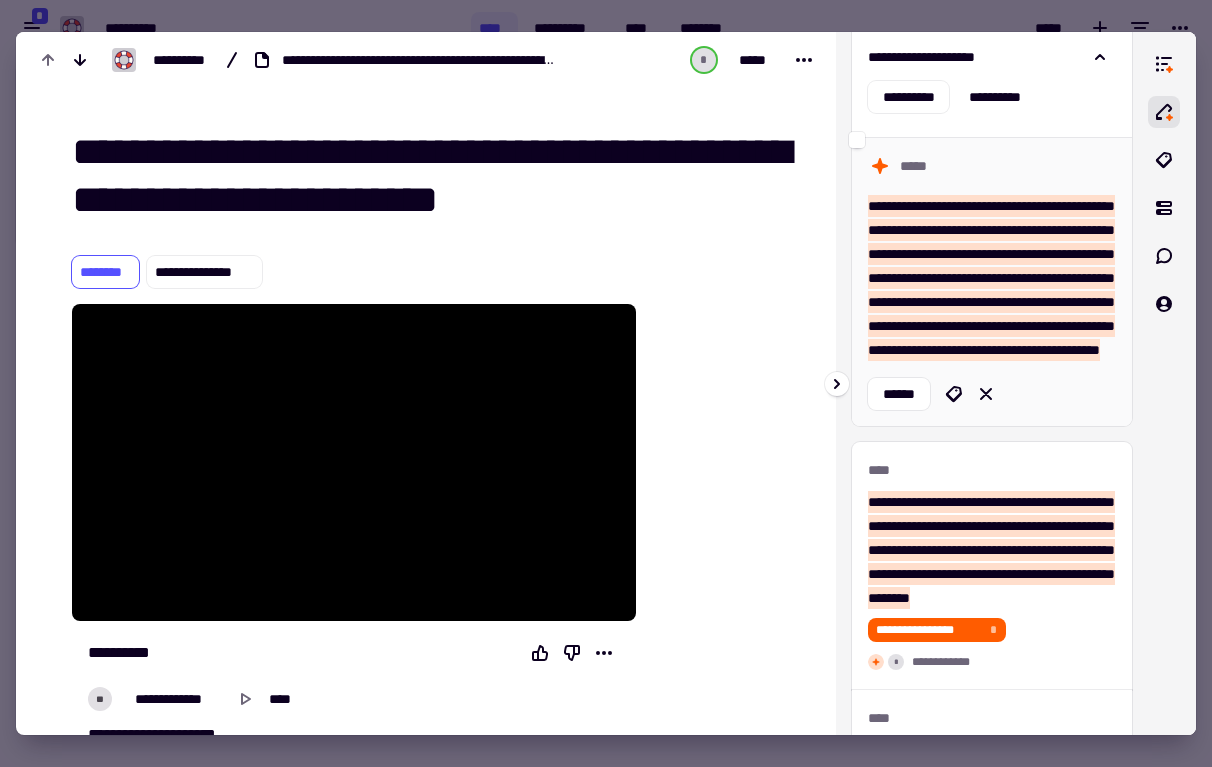 scroll, scrollTop: 101, scrollLeft: 0, axis: vertical 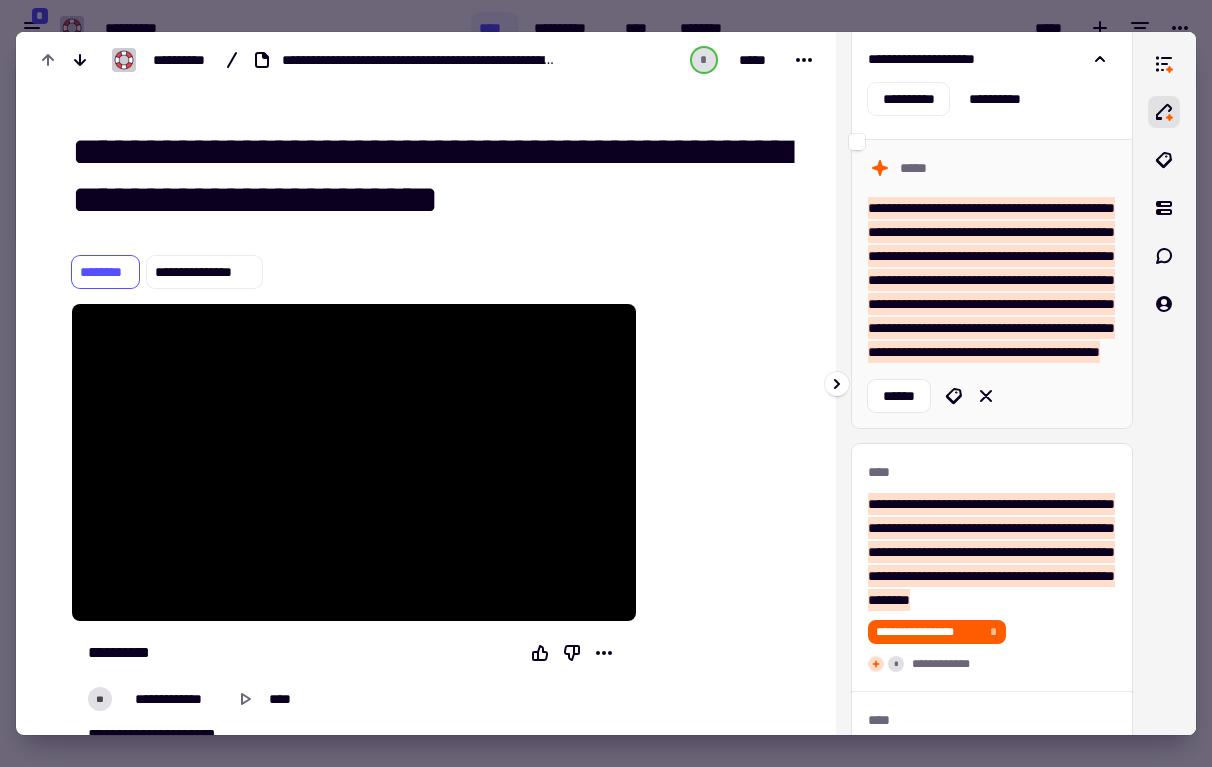 click on "**********" at bounding box center (991, 280) 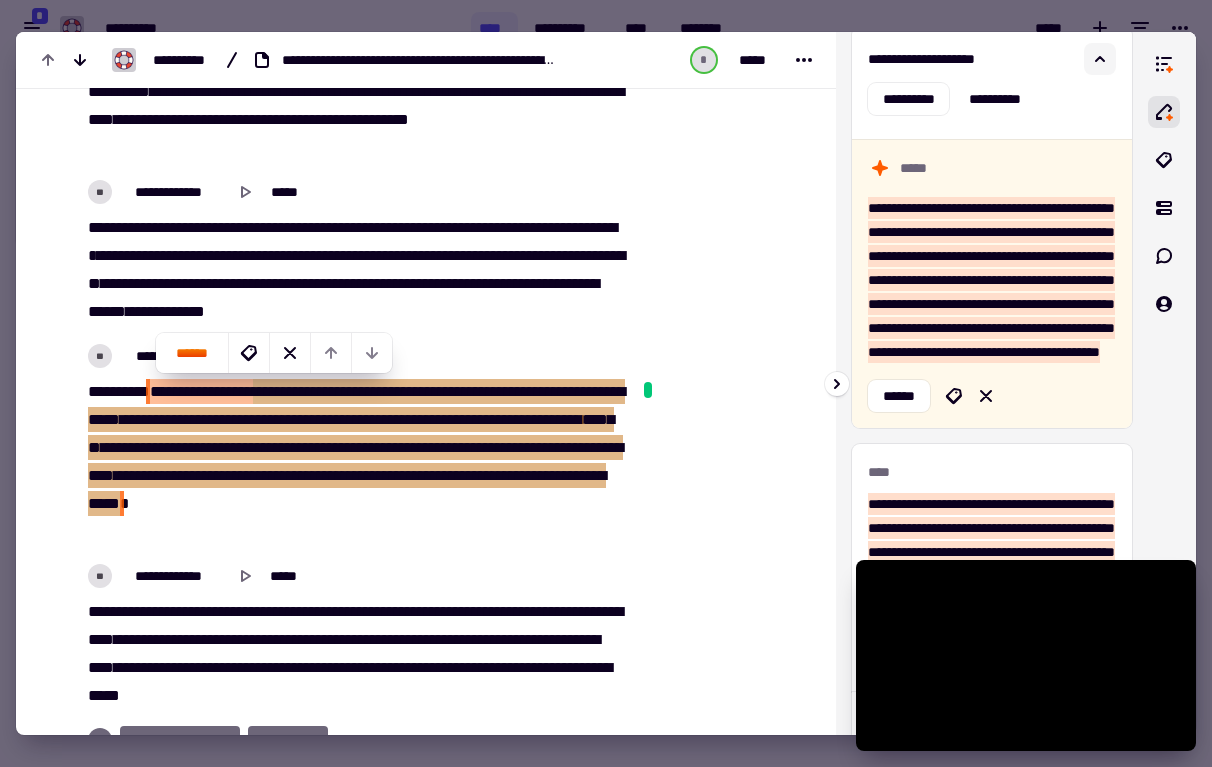 scroll, scrollTop: 7395, scrollLeft: 0, axis: vertical 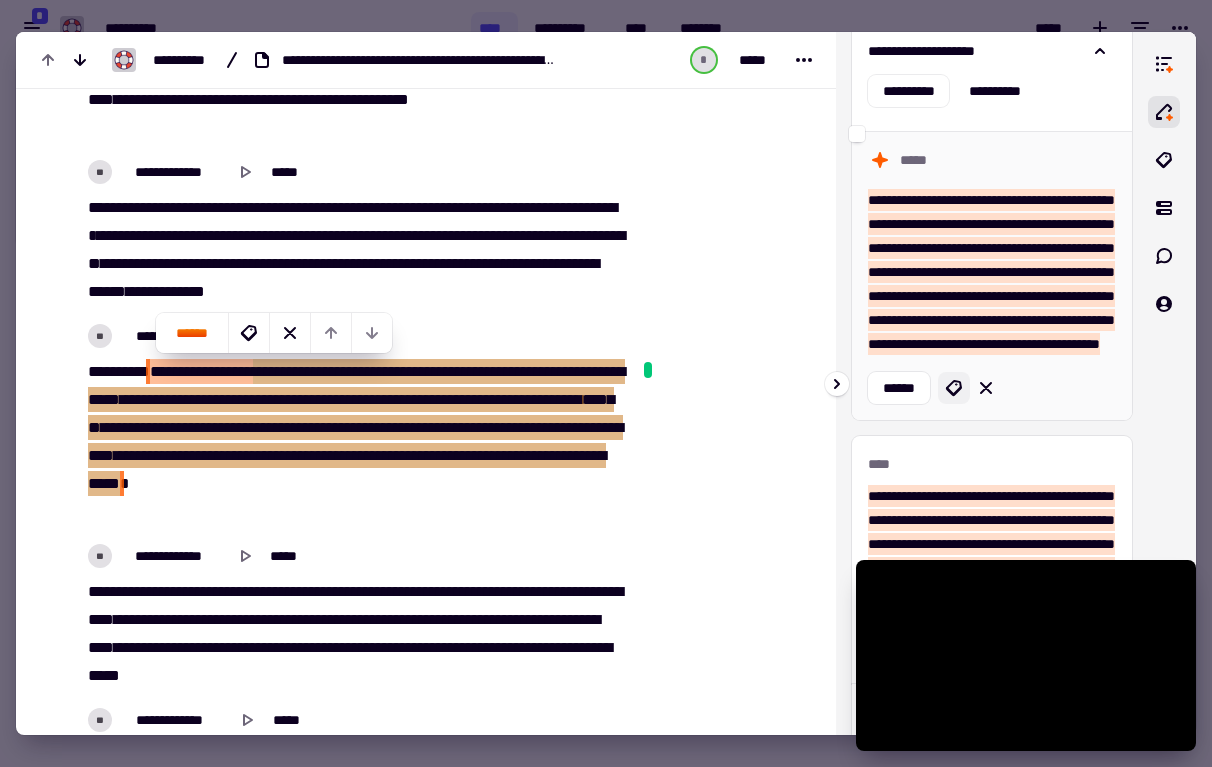 click 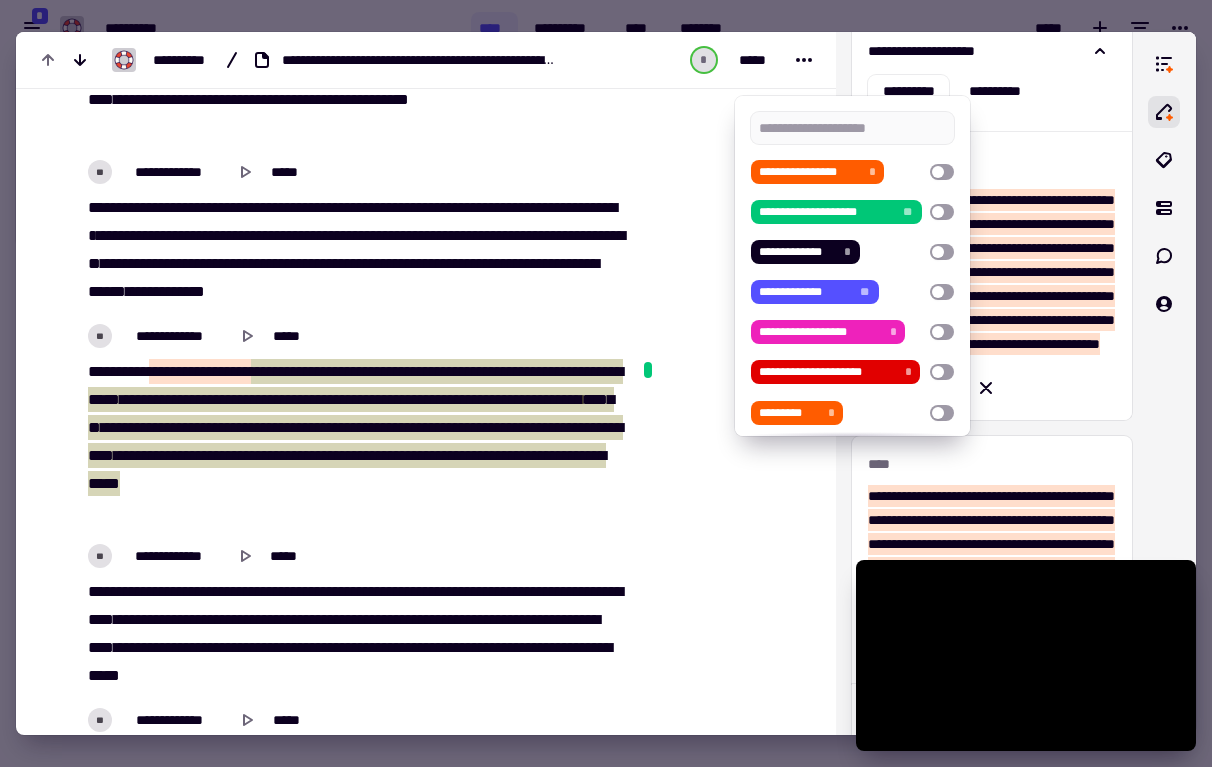 click at bounding box center [606, 383] 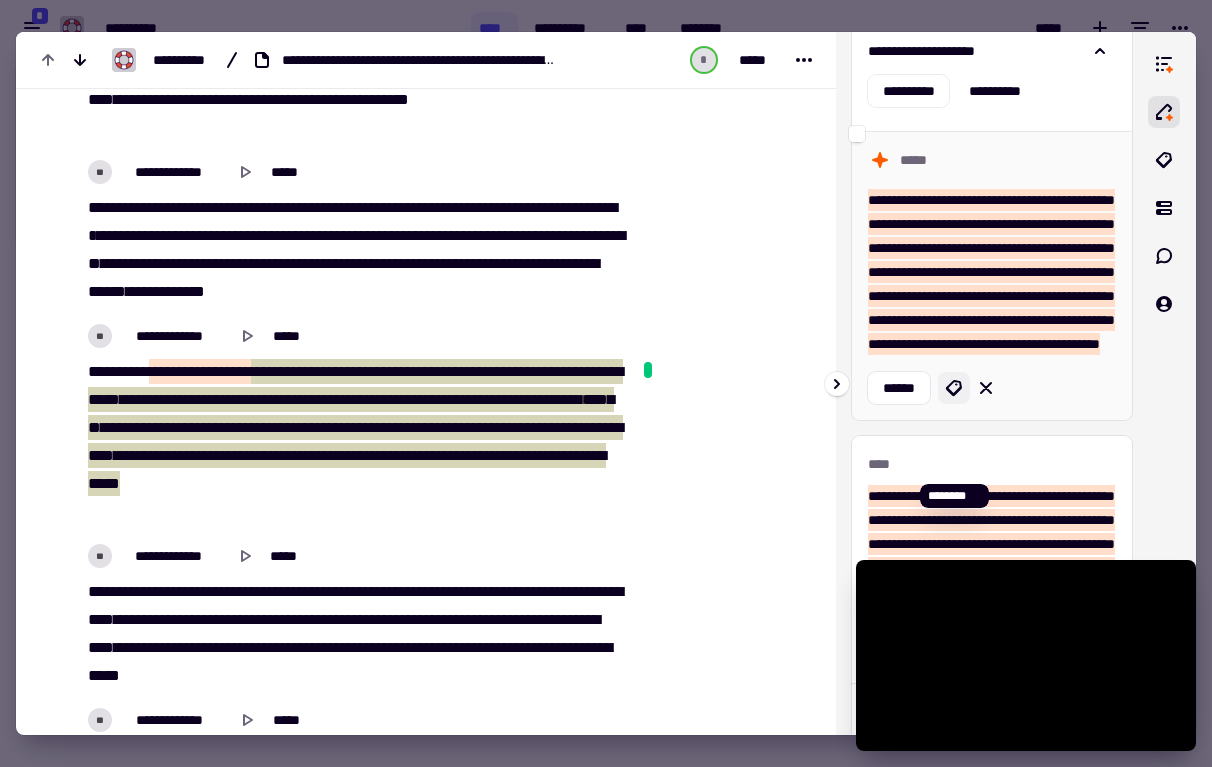 click 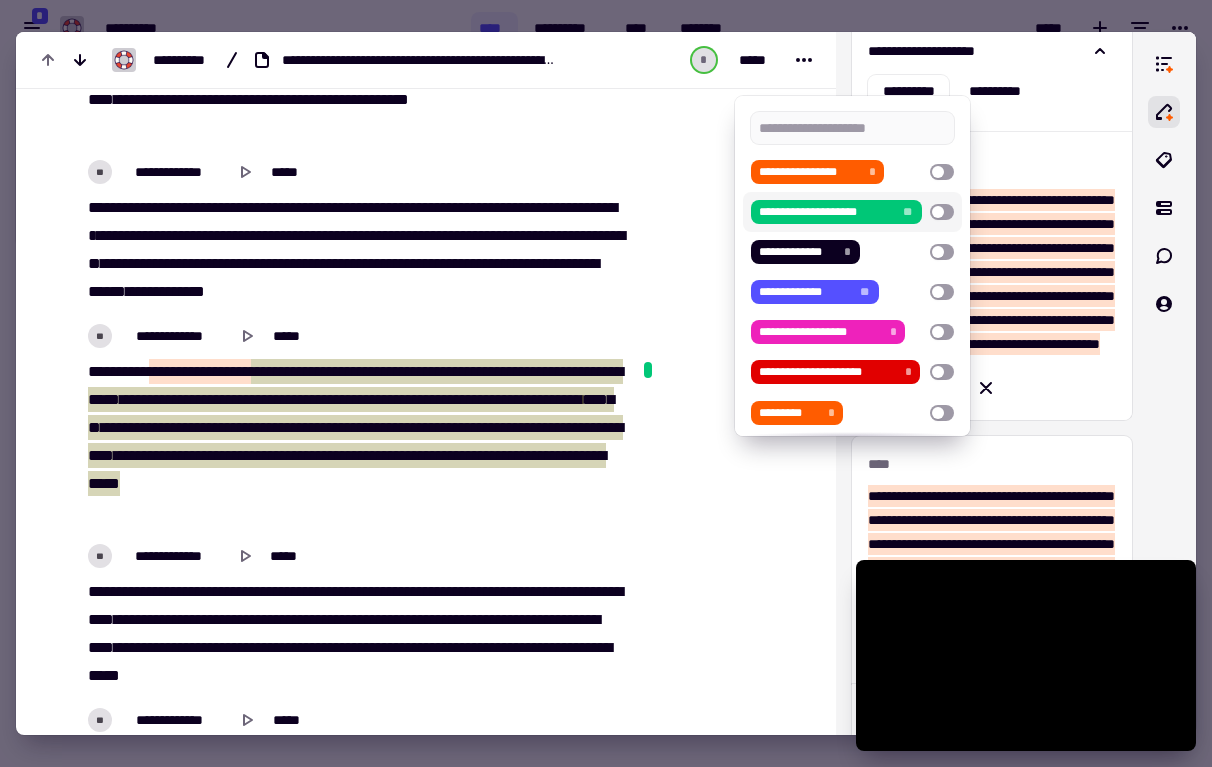 click at bounding box center [942, 212] 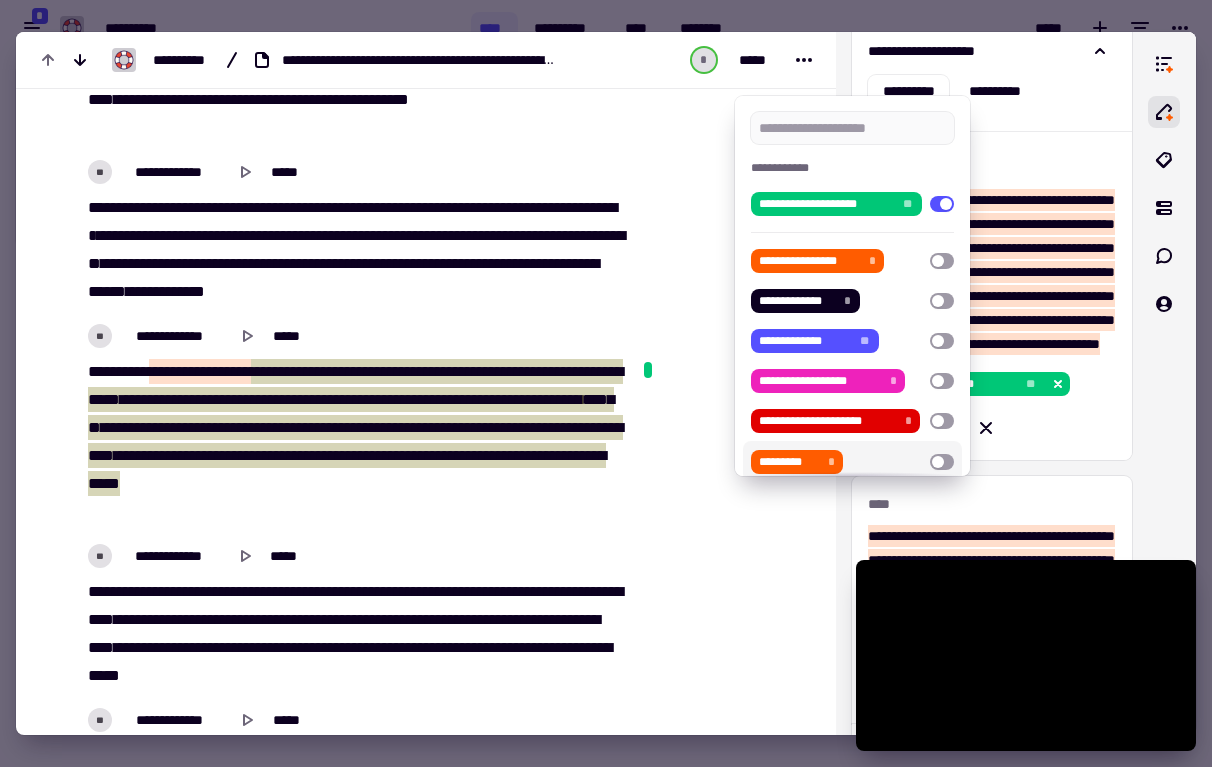click at bounding box center [606, 383] 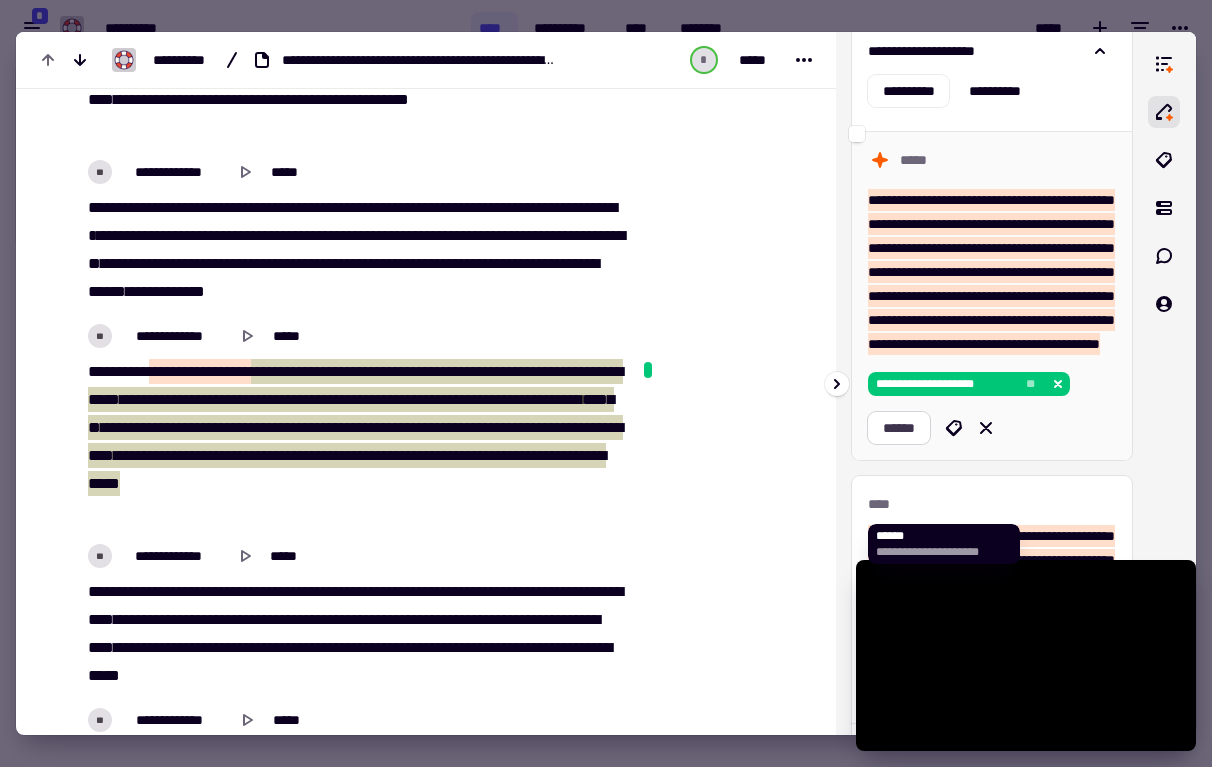 click on "******" 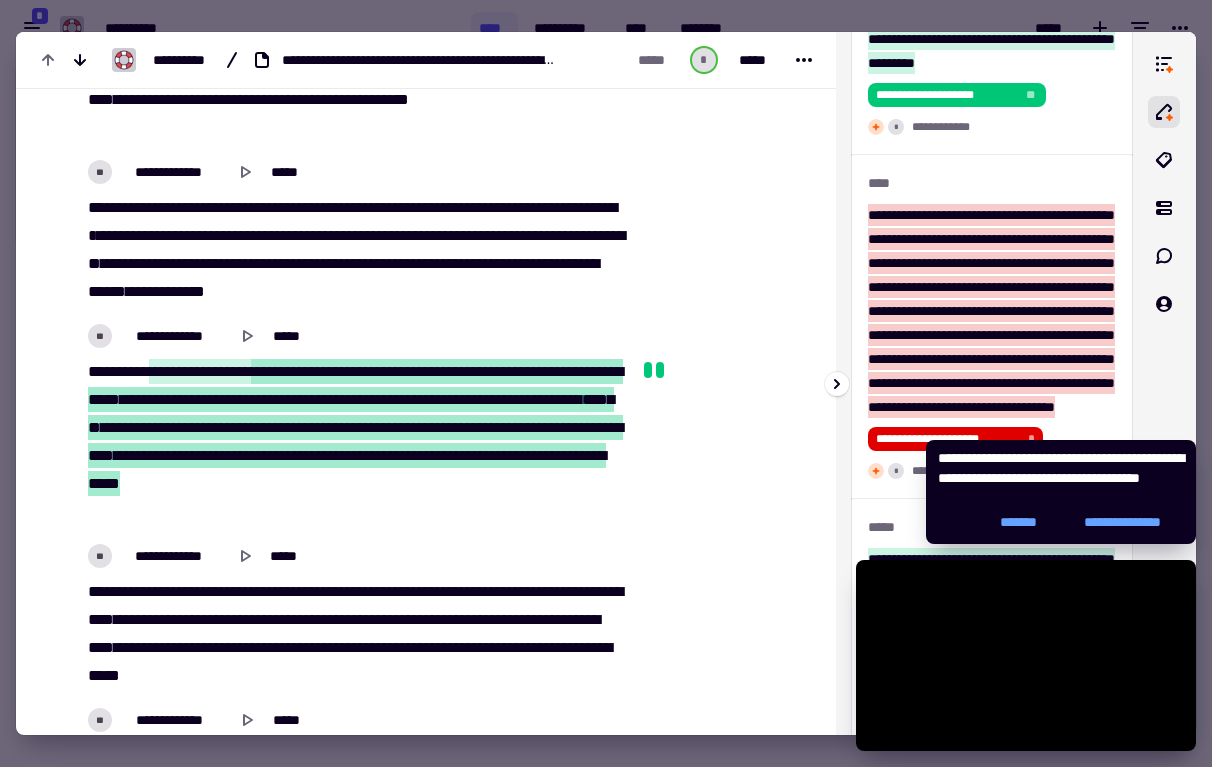 scroll, scrollTop: 0, scrollLeft: 0, axis: both 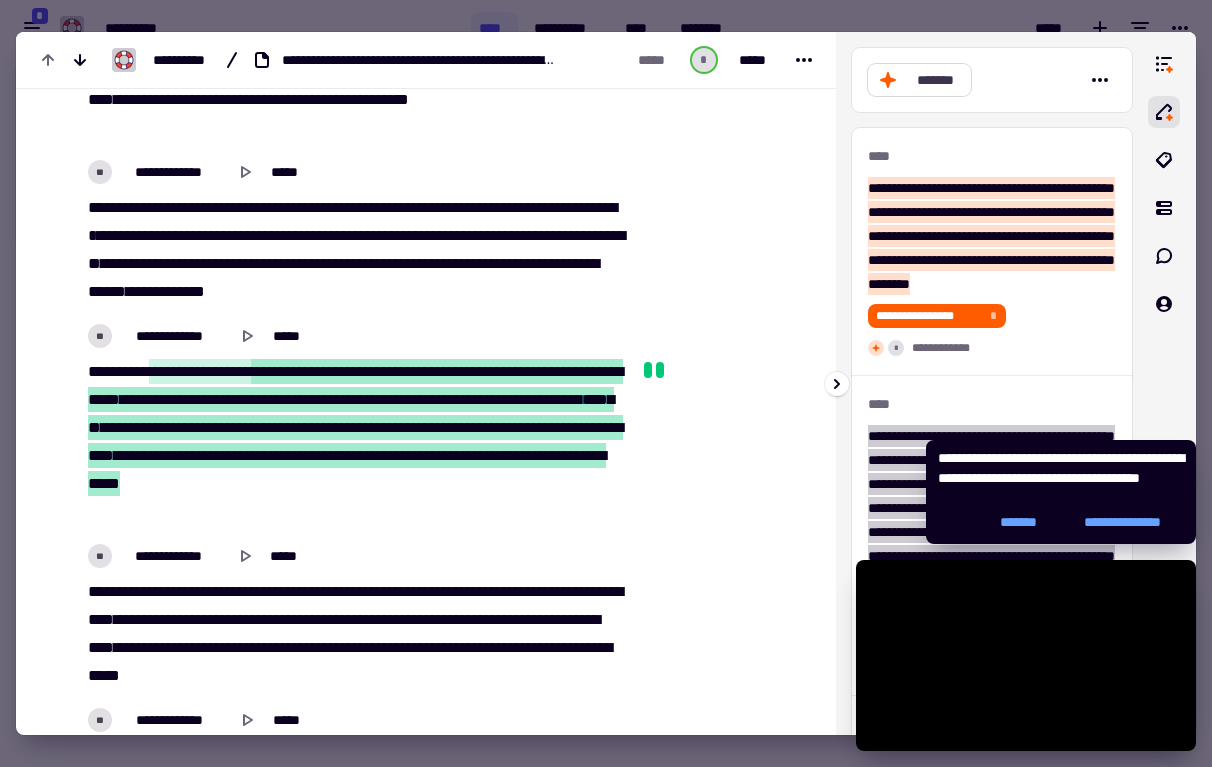 click on "*******" 